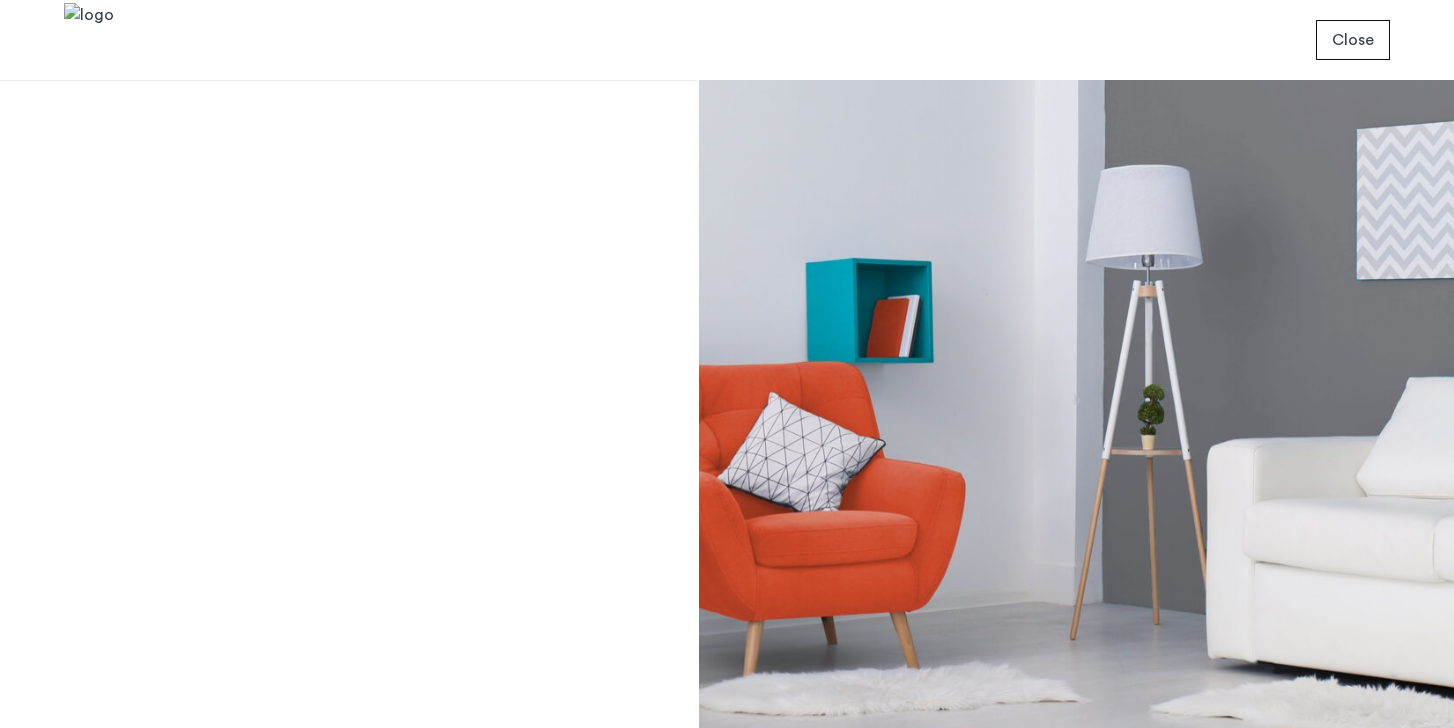 scroll, scrollTop: 0, scrollLeft: 0, axis: both 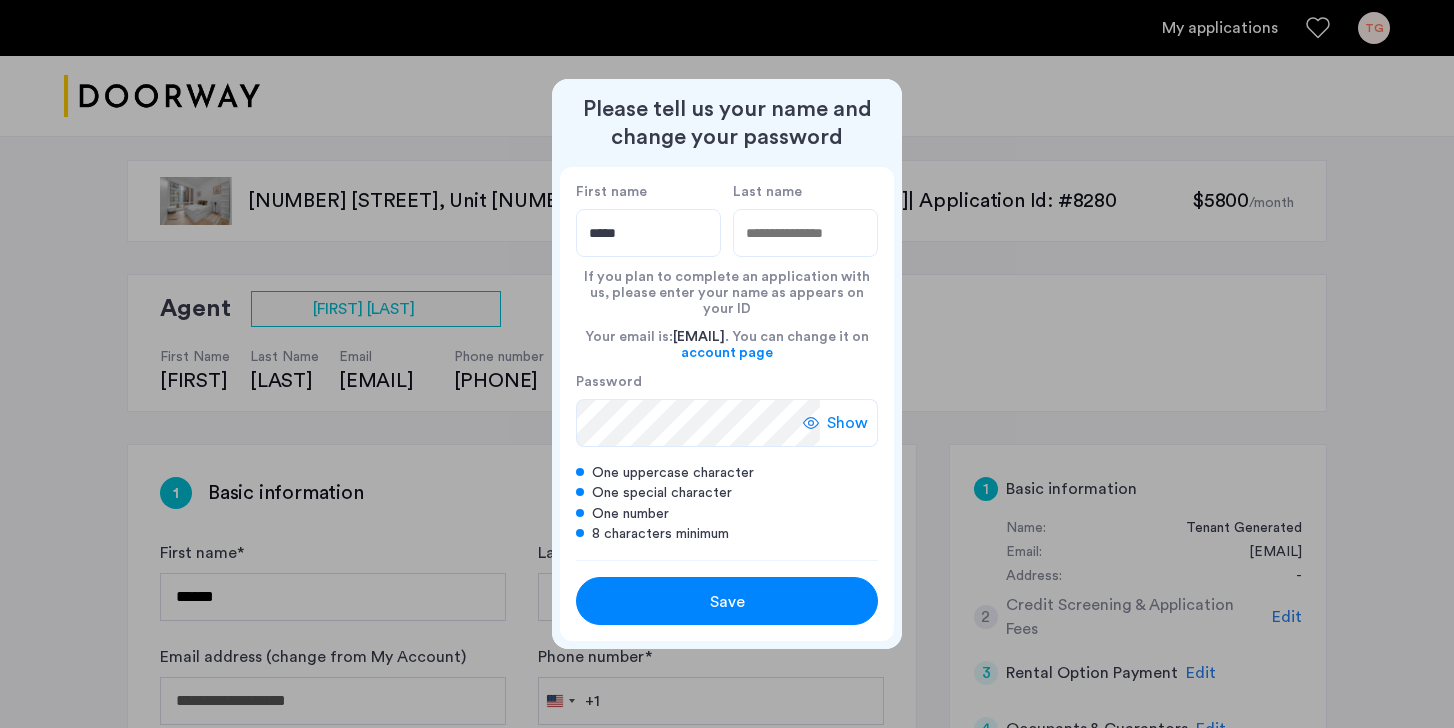 type on "*****" 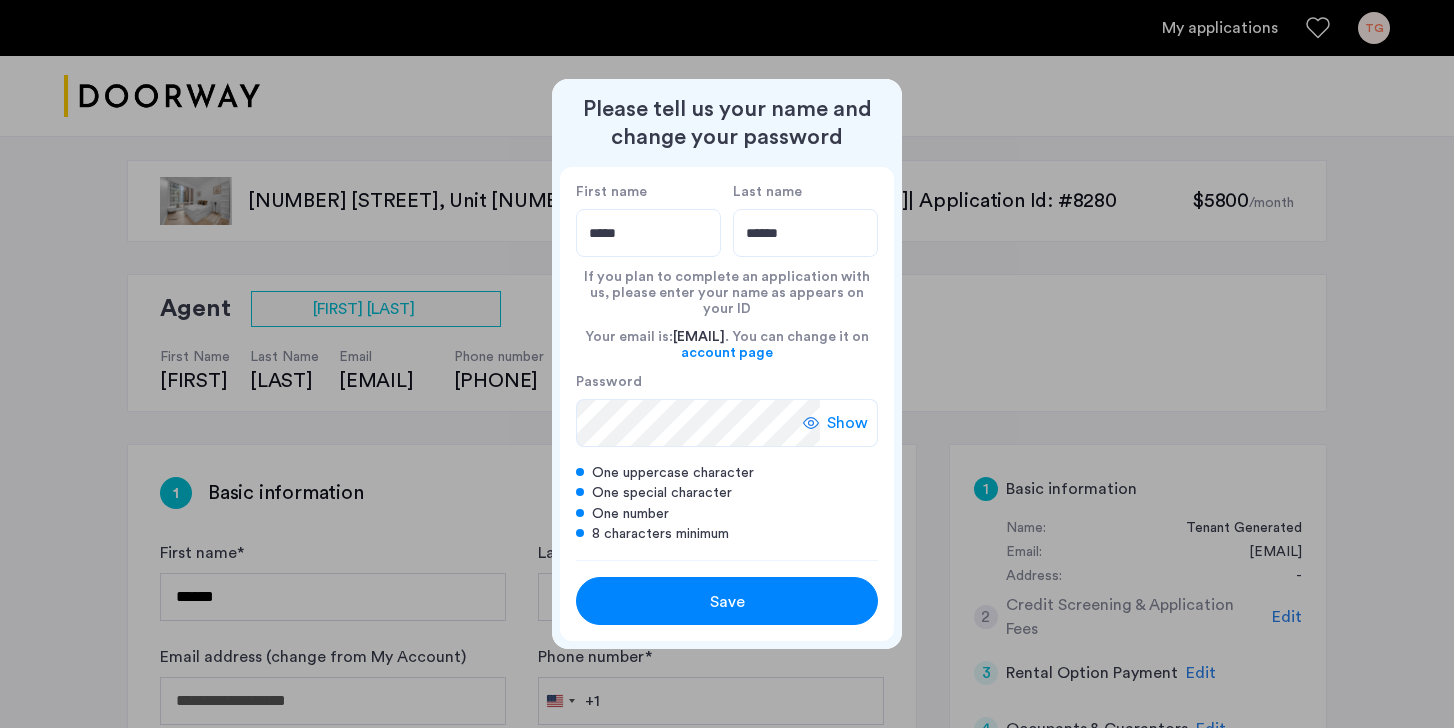 type on "******" 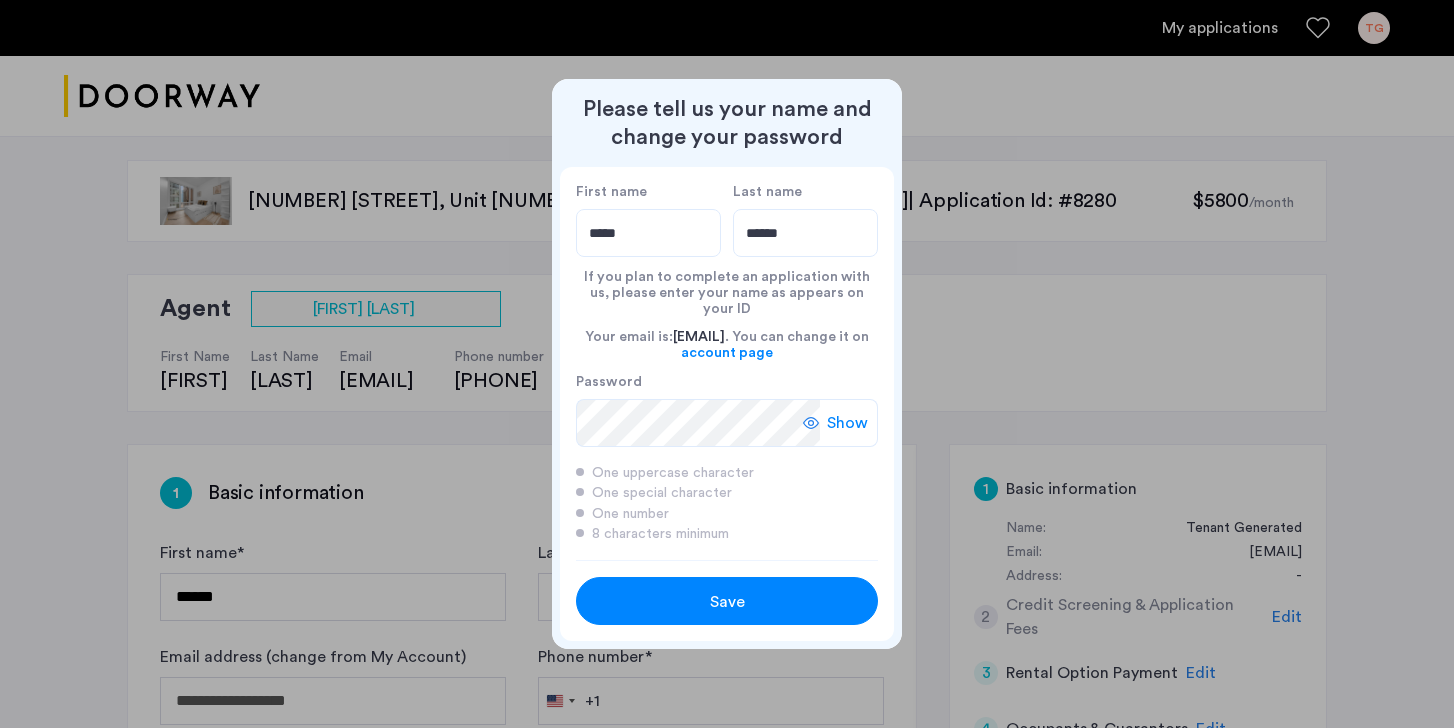 click on "Save" at bounding box center [727, 602] 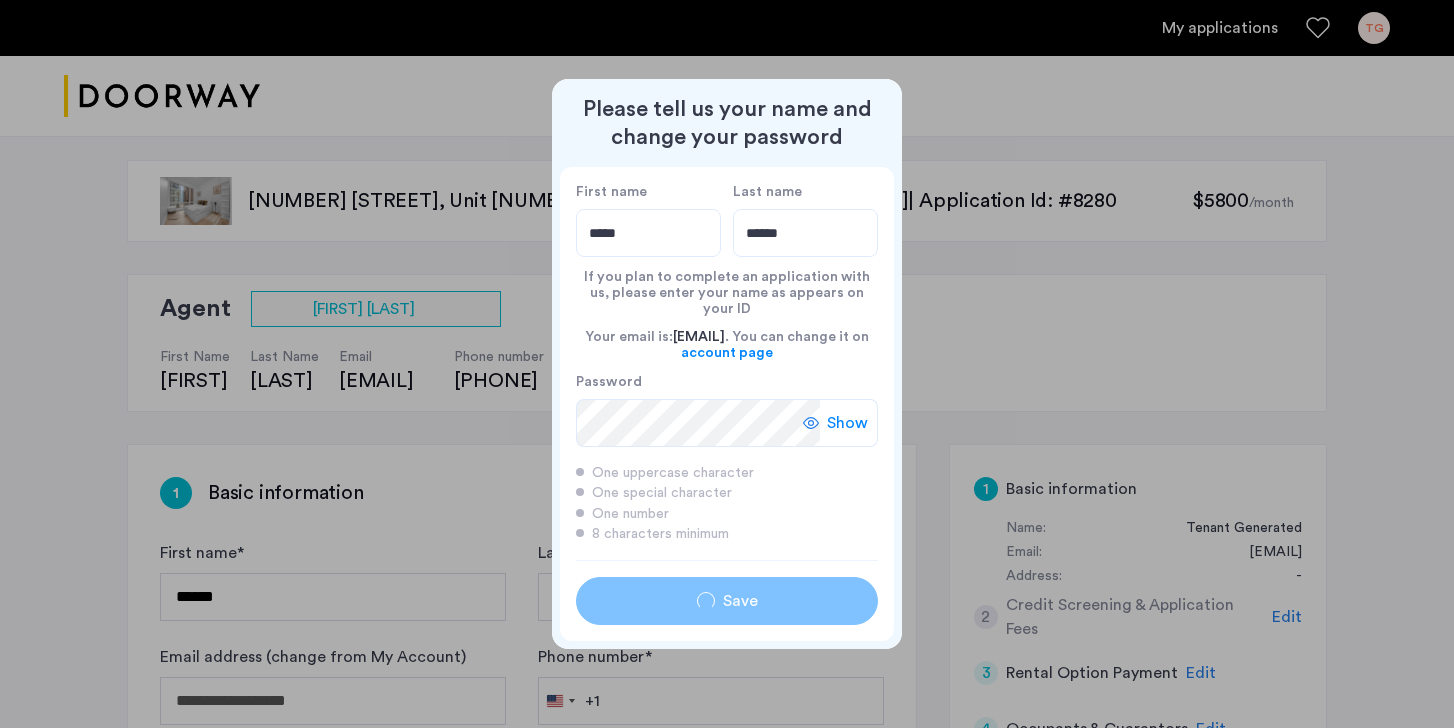 type on "*****" 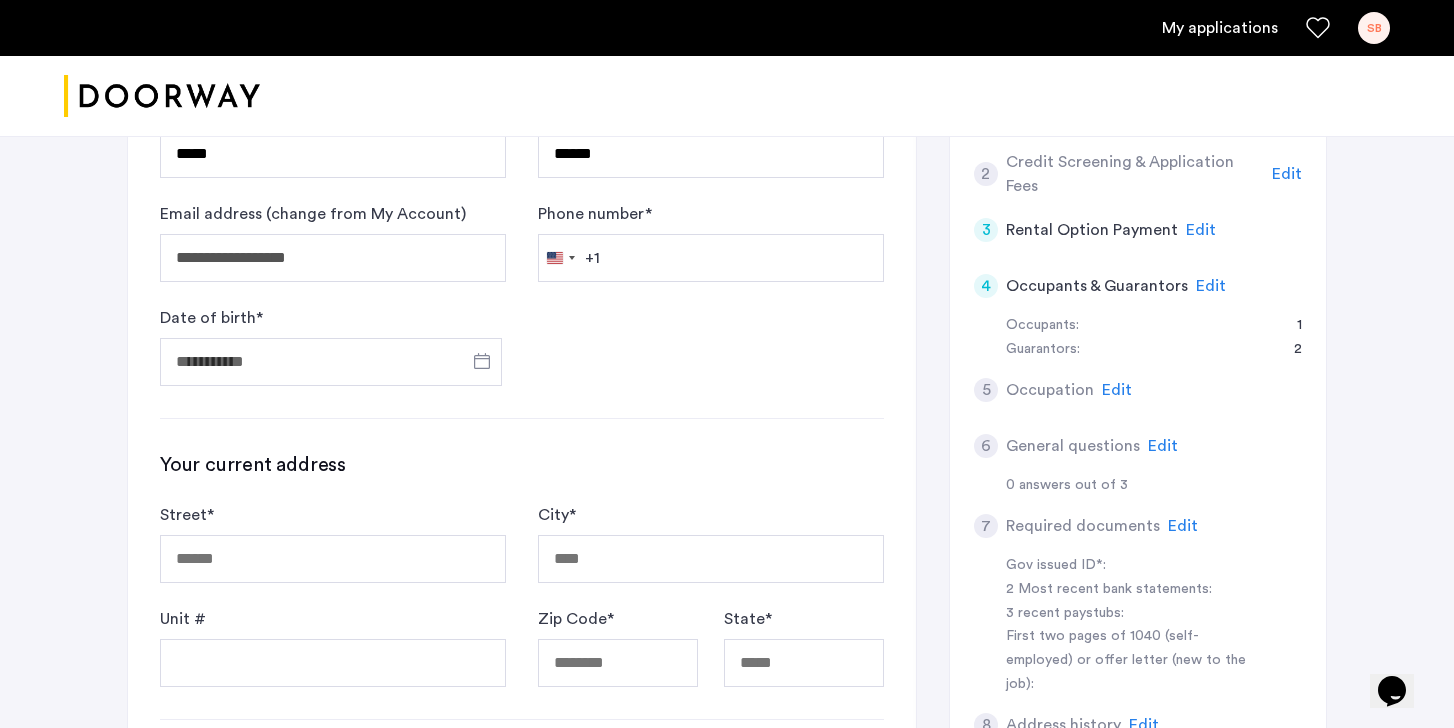 scroll, scrollTop: 439, scrollLeft: 0, axis: vertical 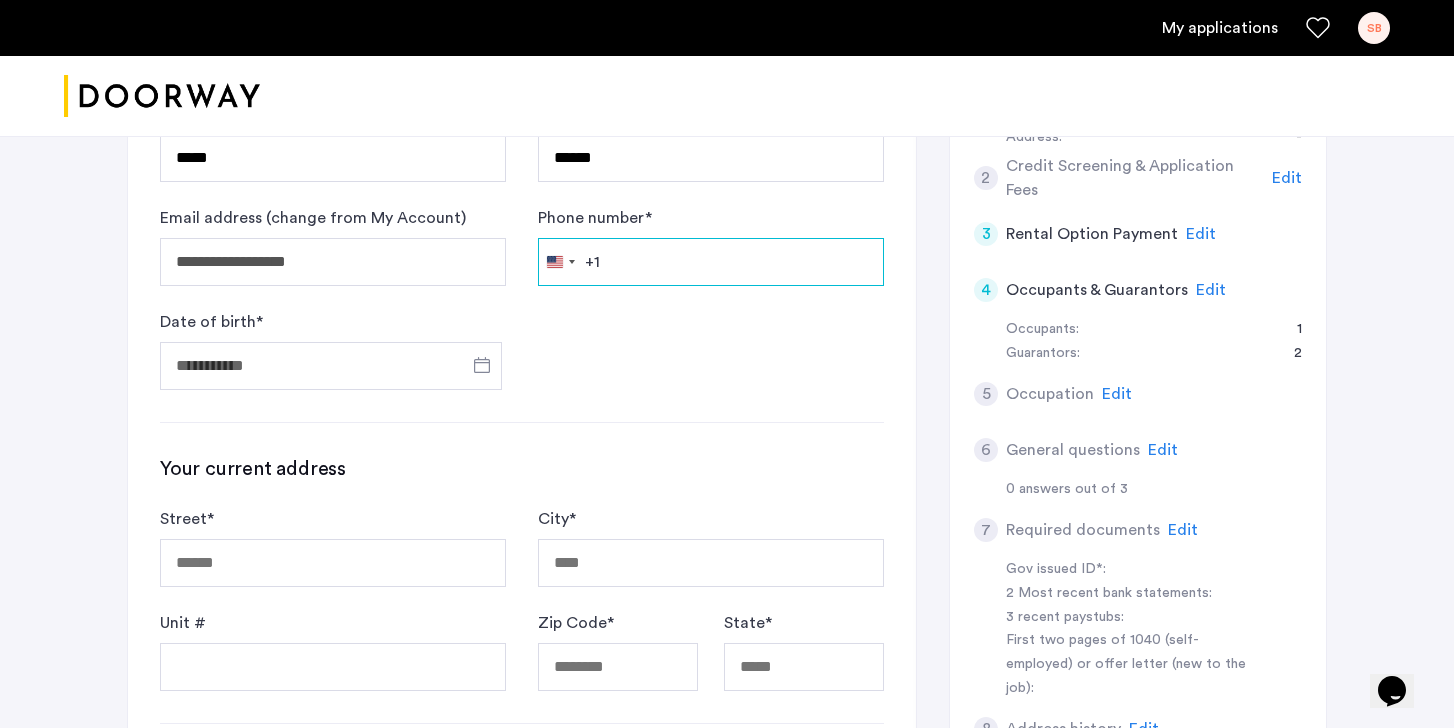 click on "Phone number  *" at bounding box center (711, 262) 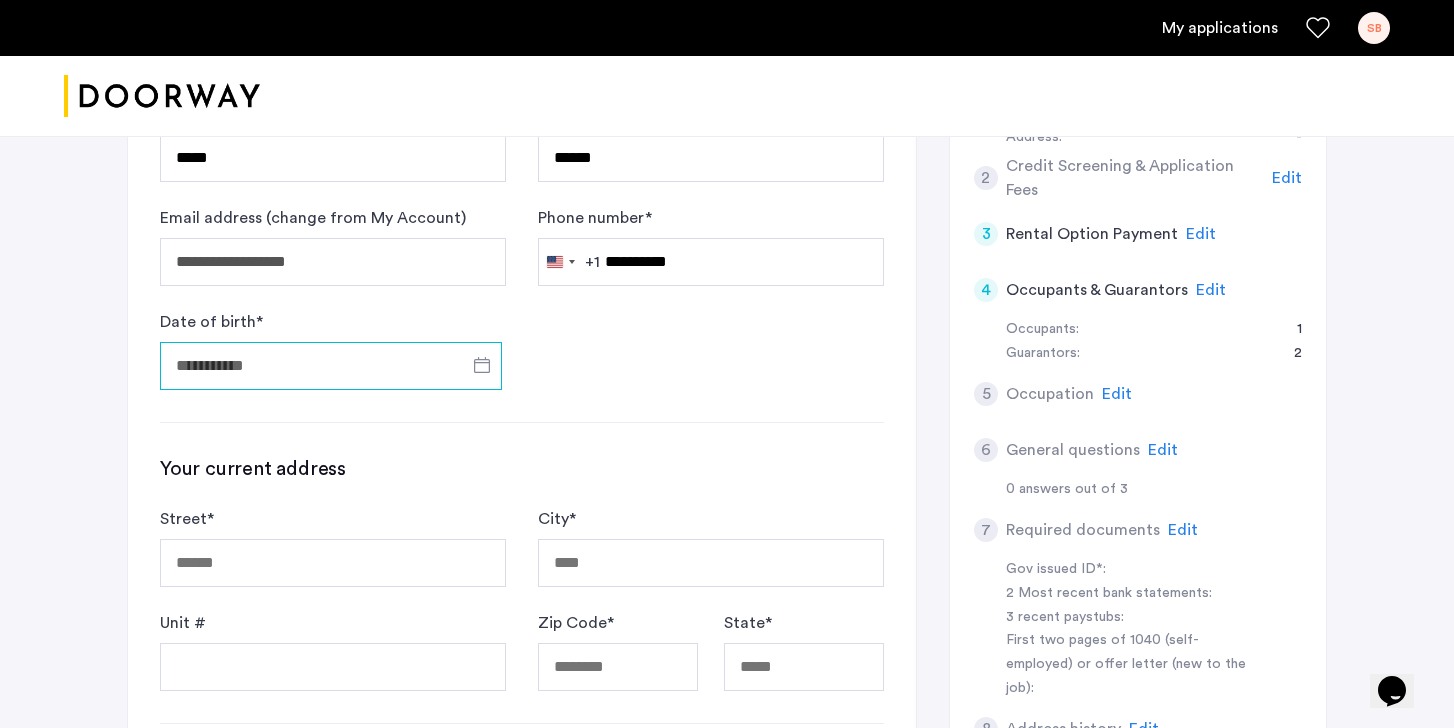 click on "Date of birth  *" at bounding box center (331, 366) 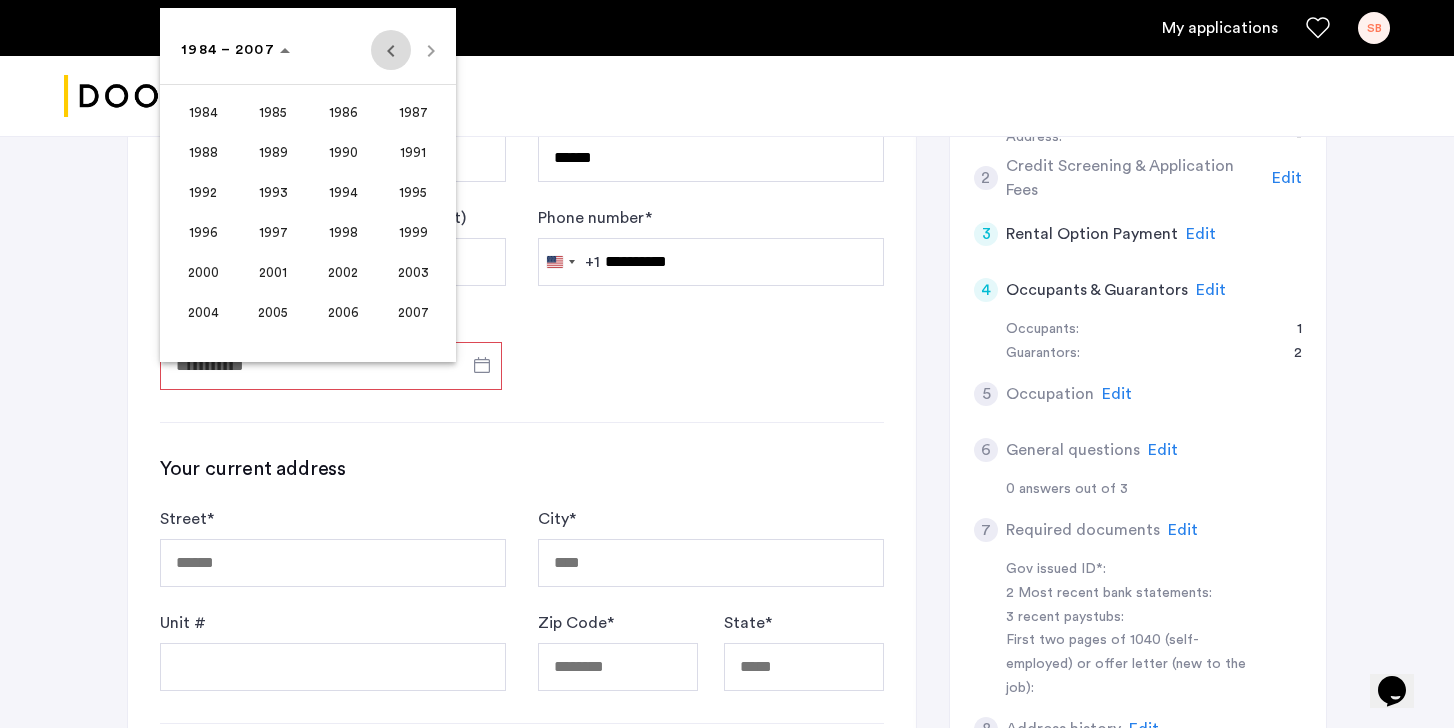 click at bounding box center [391, 50] 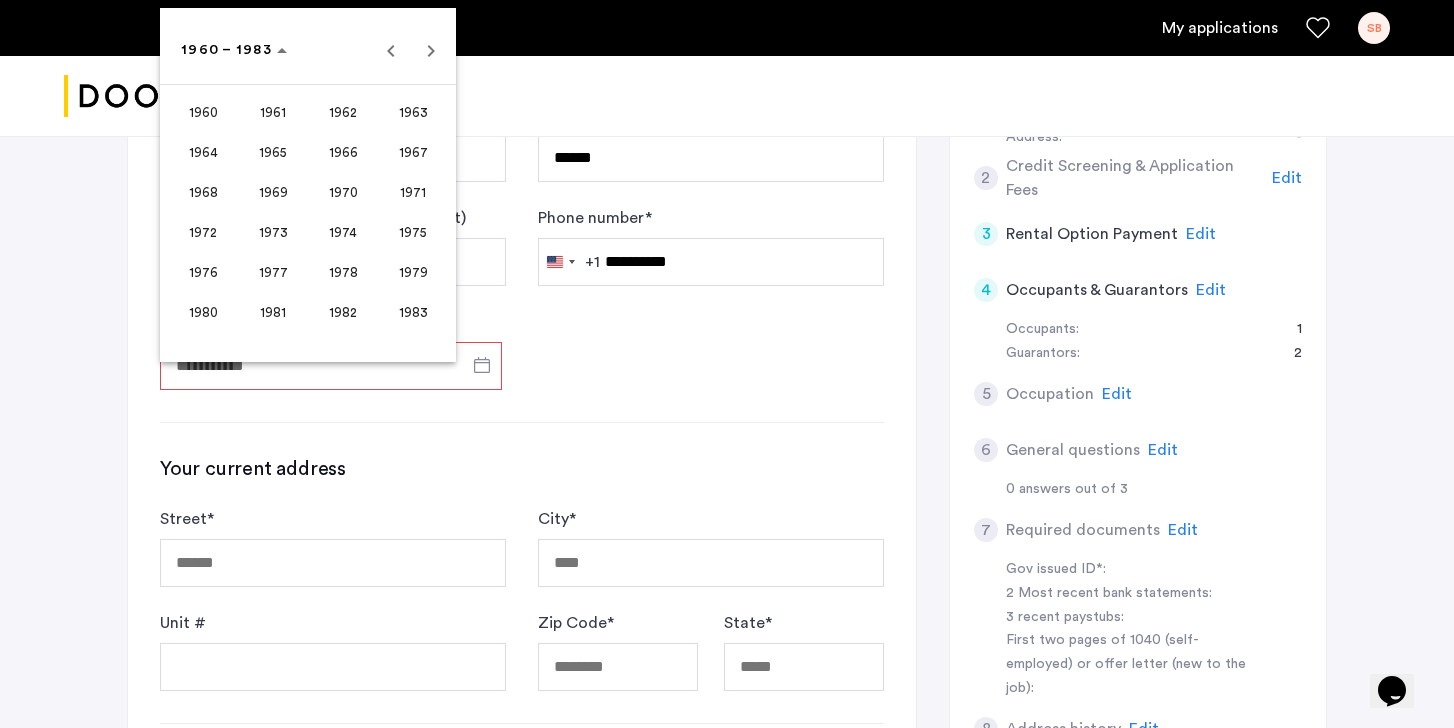 click on "1970" at bounding box center [343, 192] 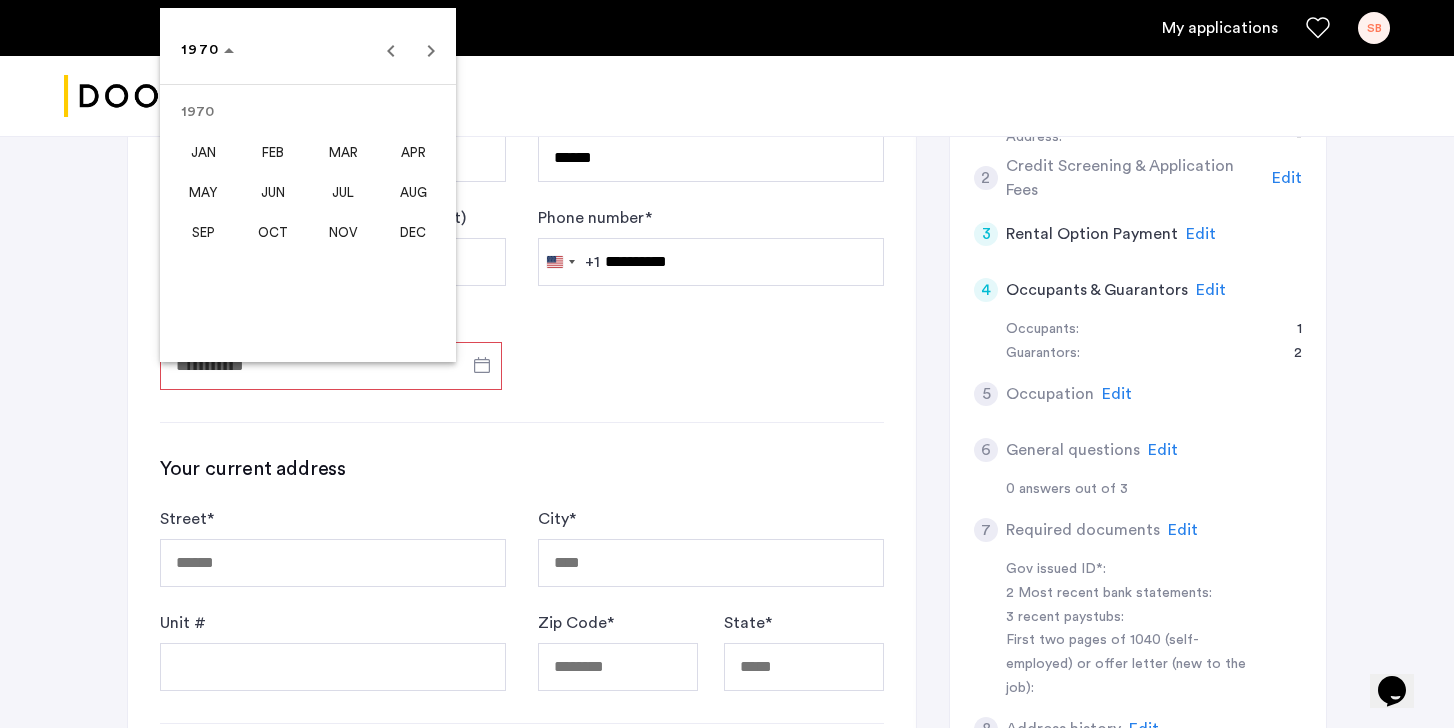 click at bounding box center [727, 364] 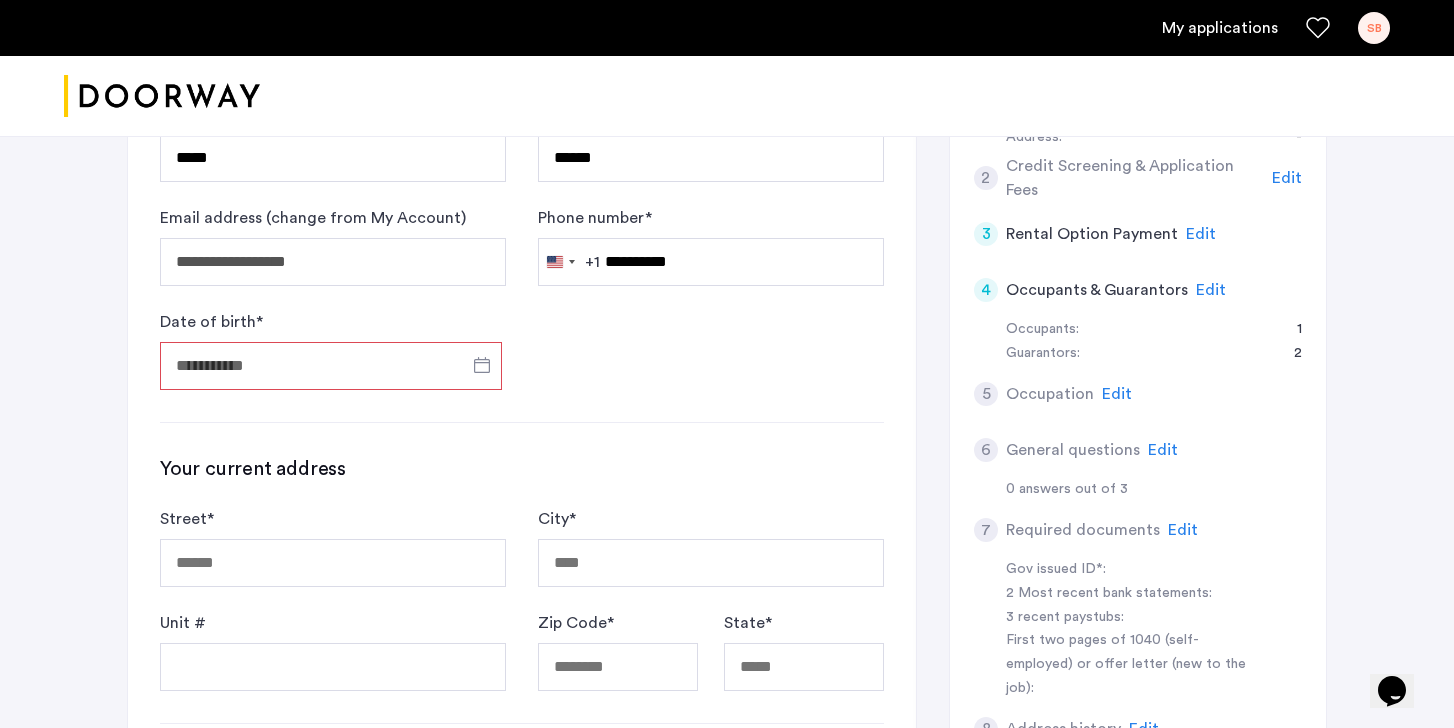 click on "Date of birth  *" at bounding box center [331, 366] 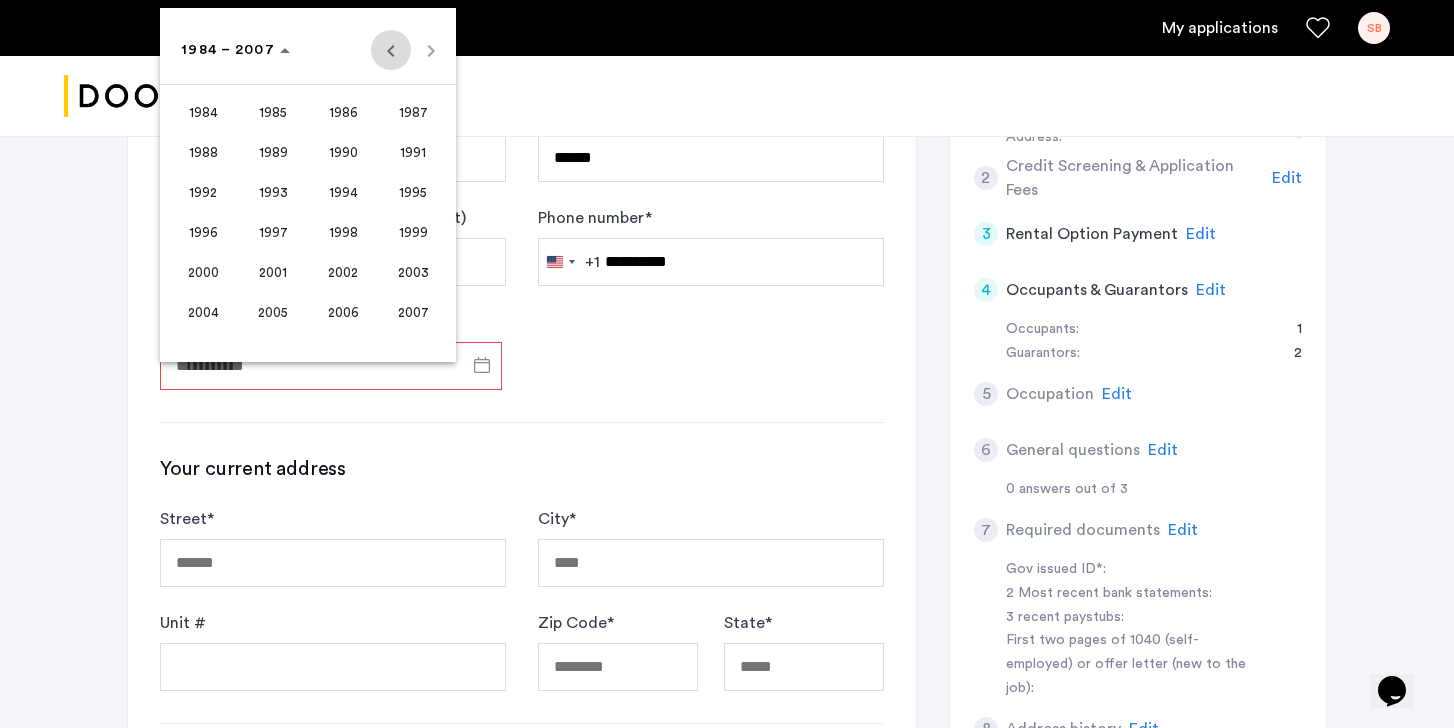 click at bounding box center [391, 50] 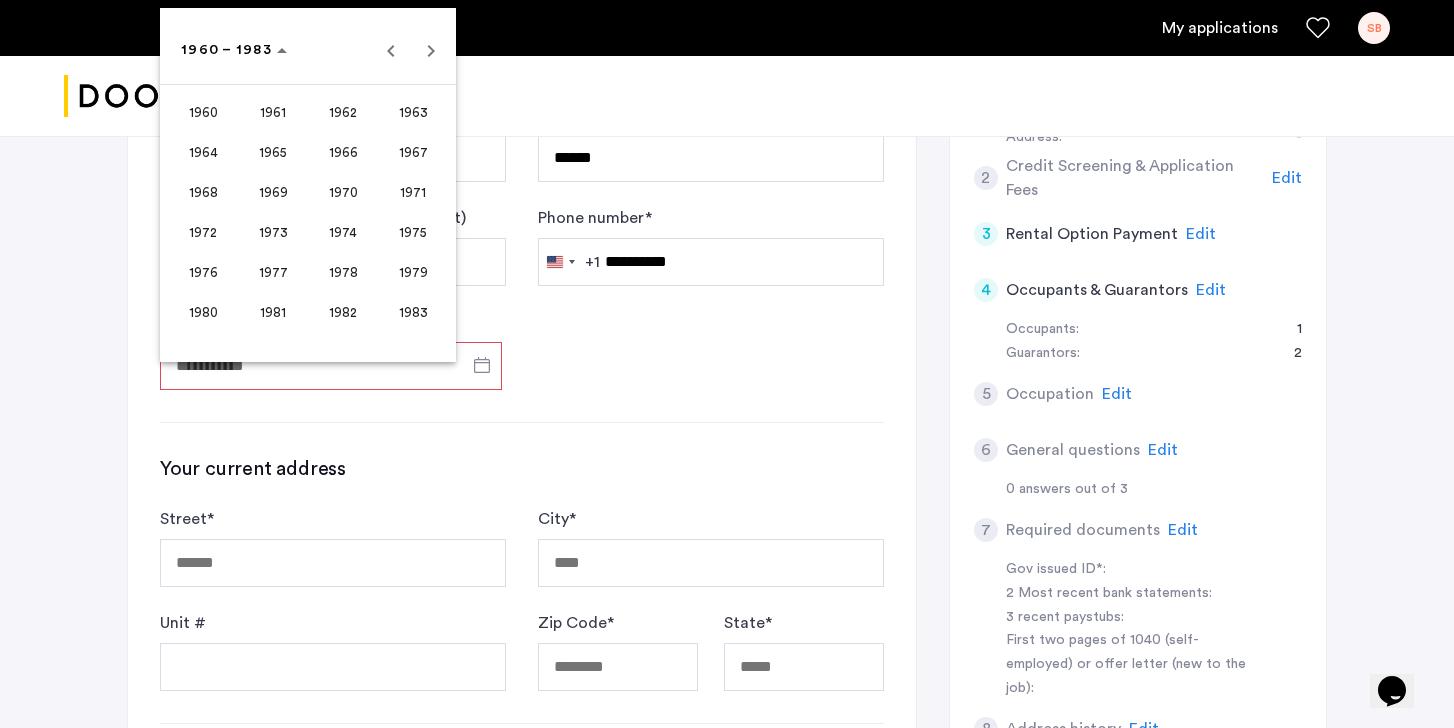 click on "1970" at bounding box center [343, 192] 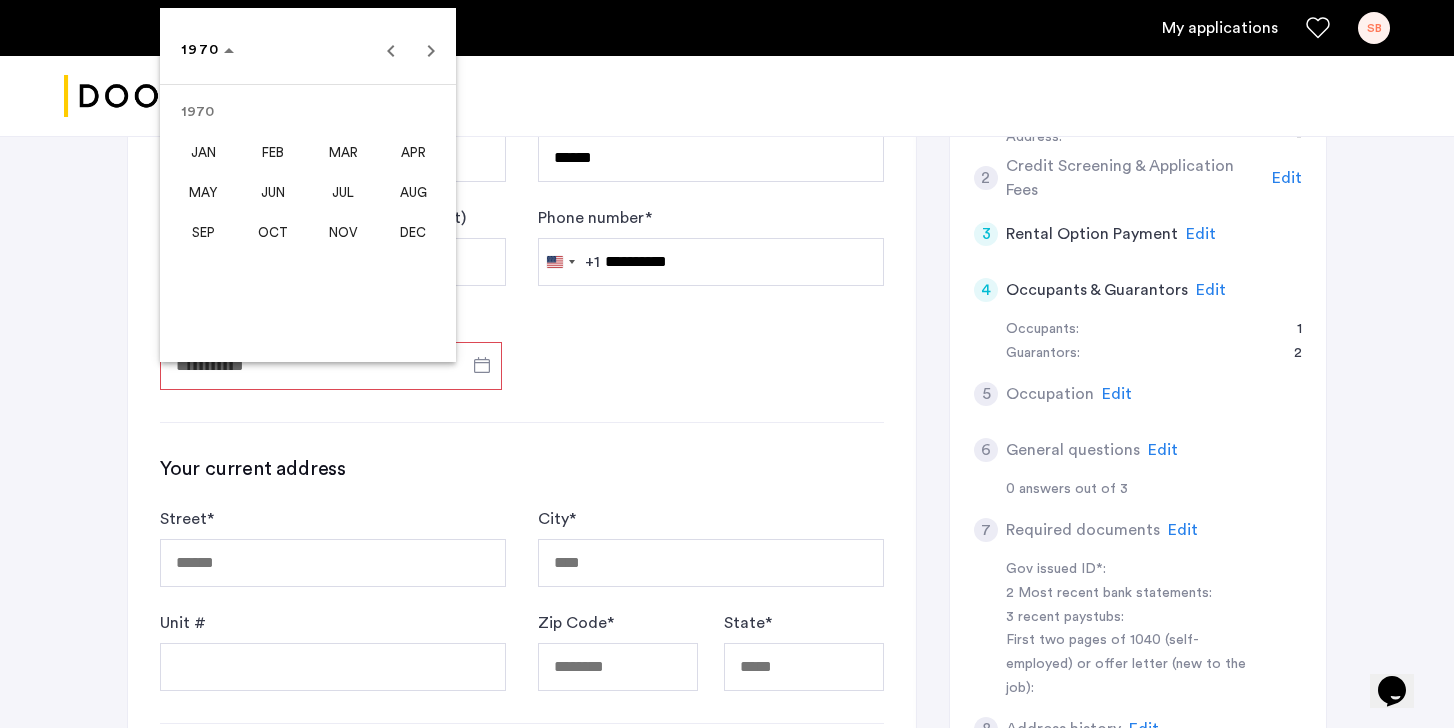 click on "DEC" at bounding box center [413, 232] 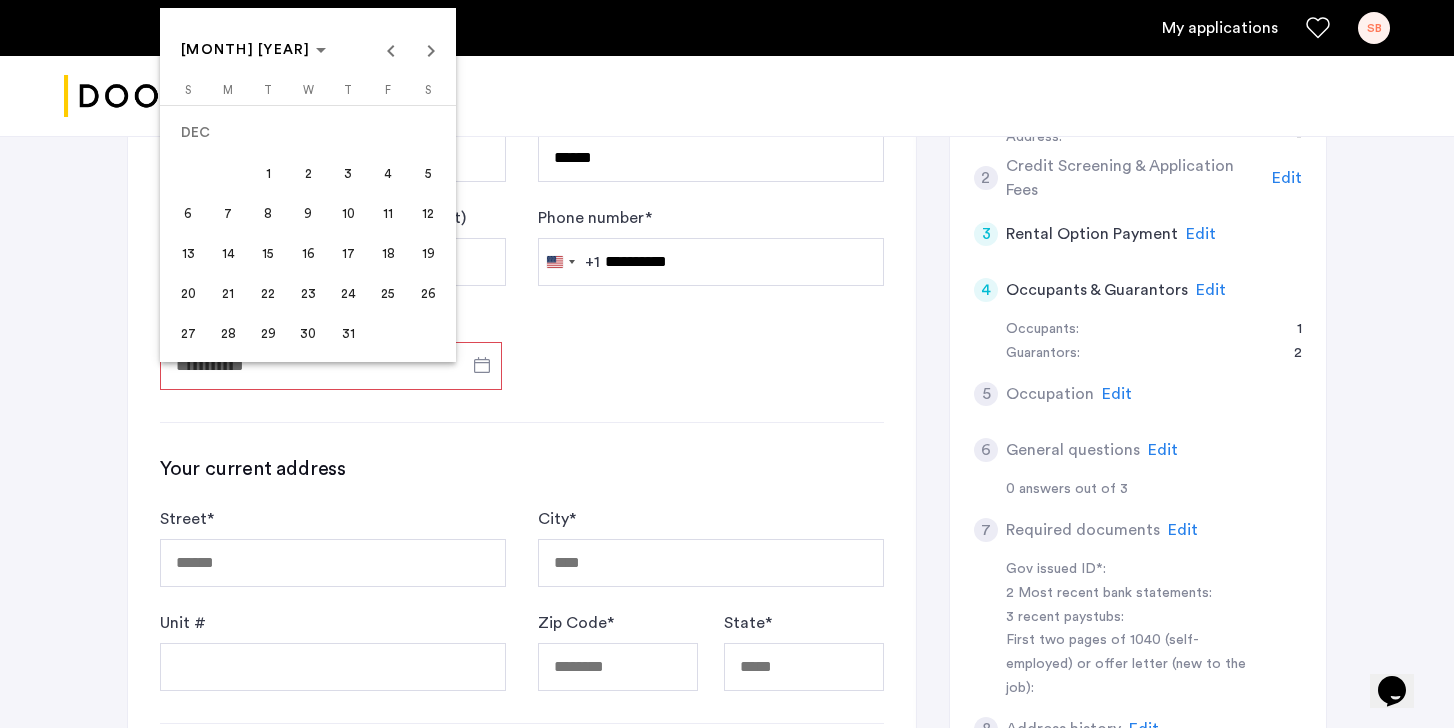 click on "5" at bounding box center (428, 173) 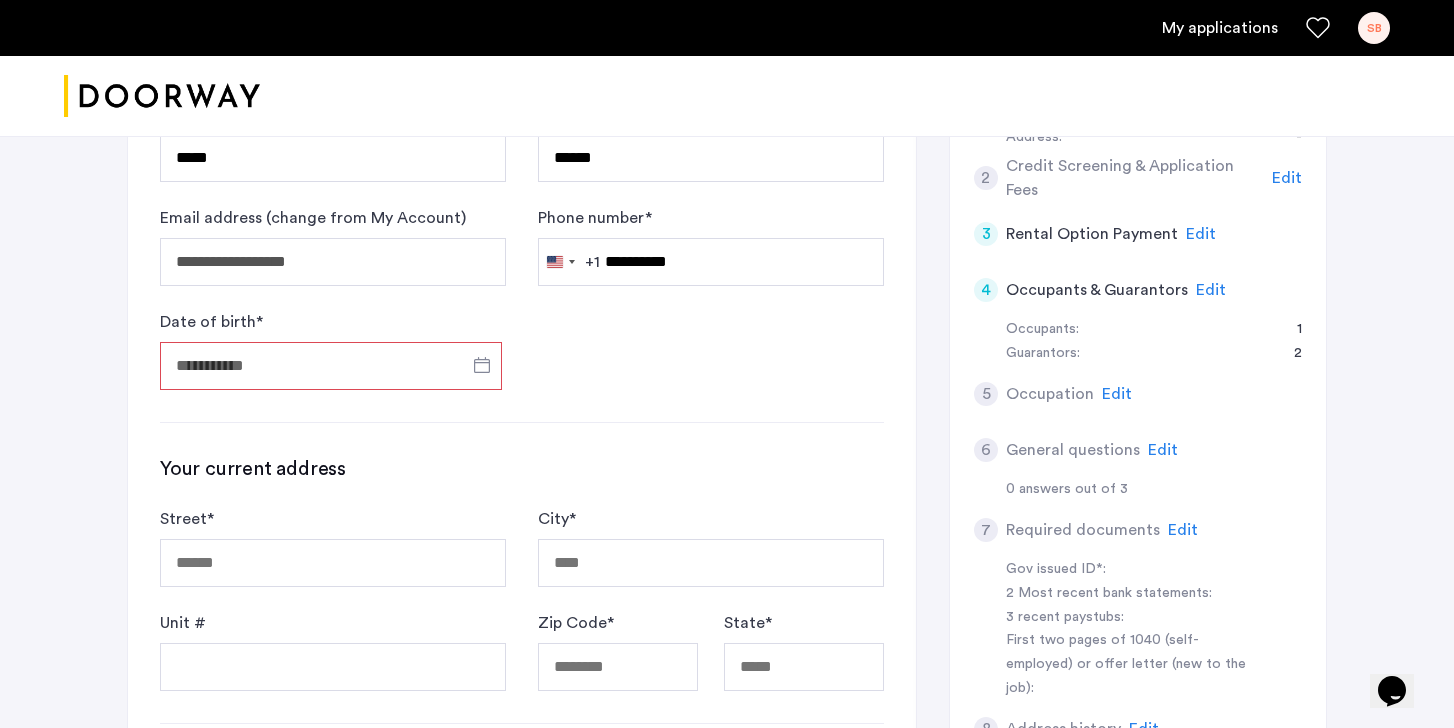 type on "**********" 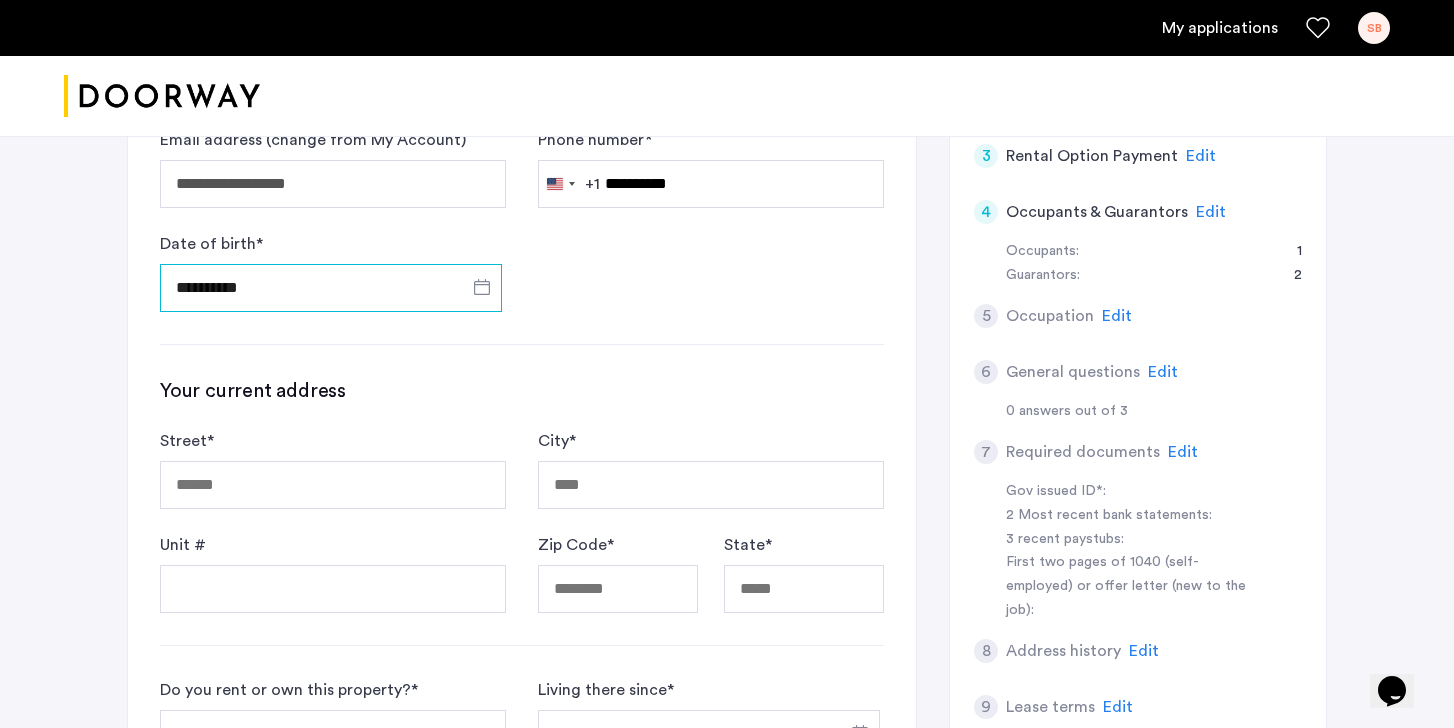 scroll, scrollTop: 559, scrollLeft: 0, axis: vertical 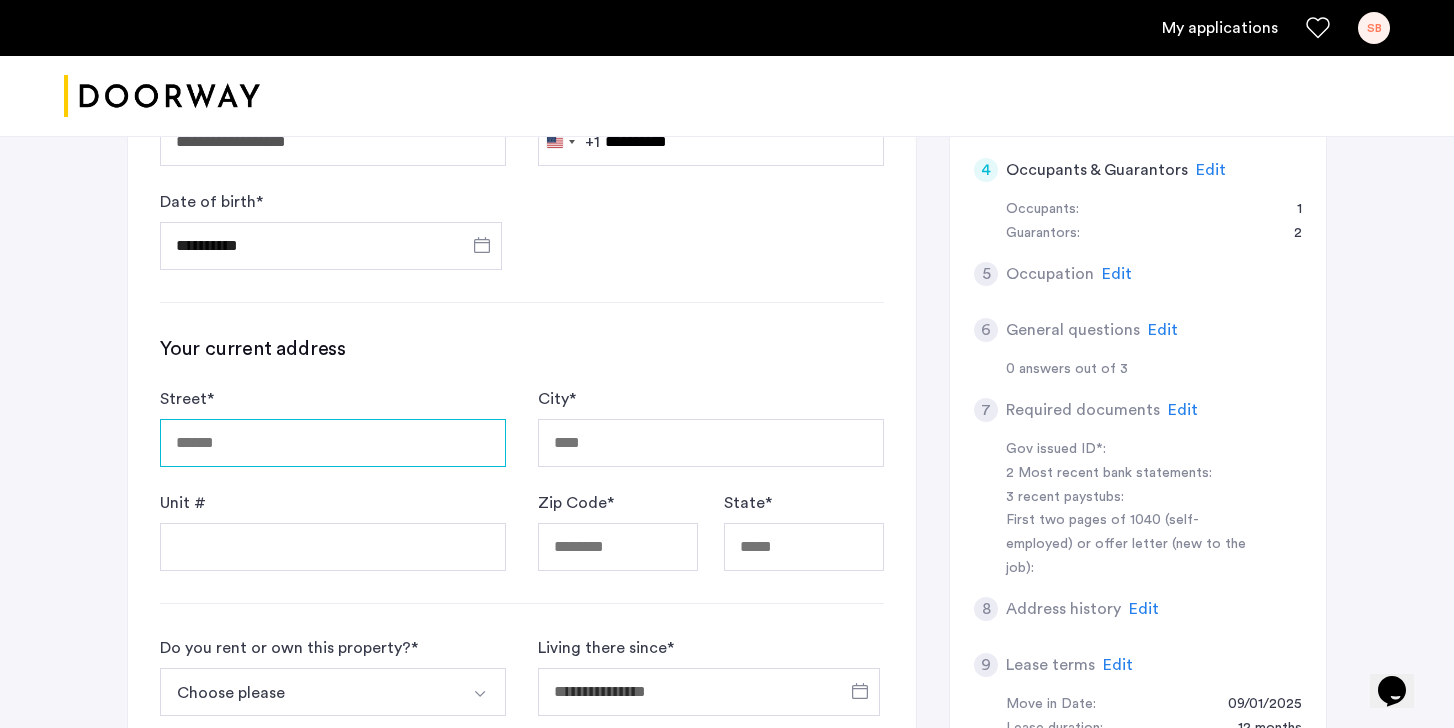 click on "Street  *" at bounding box center [333, 443] 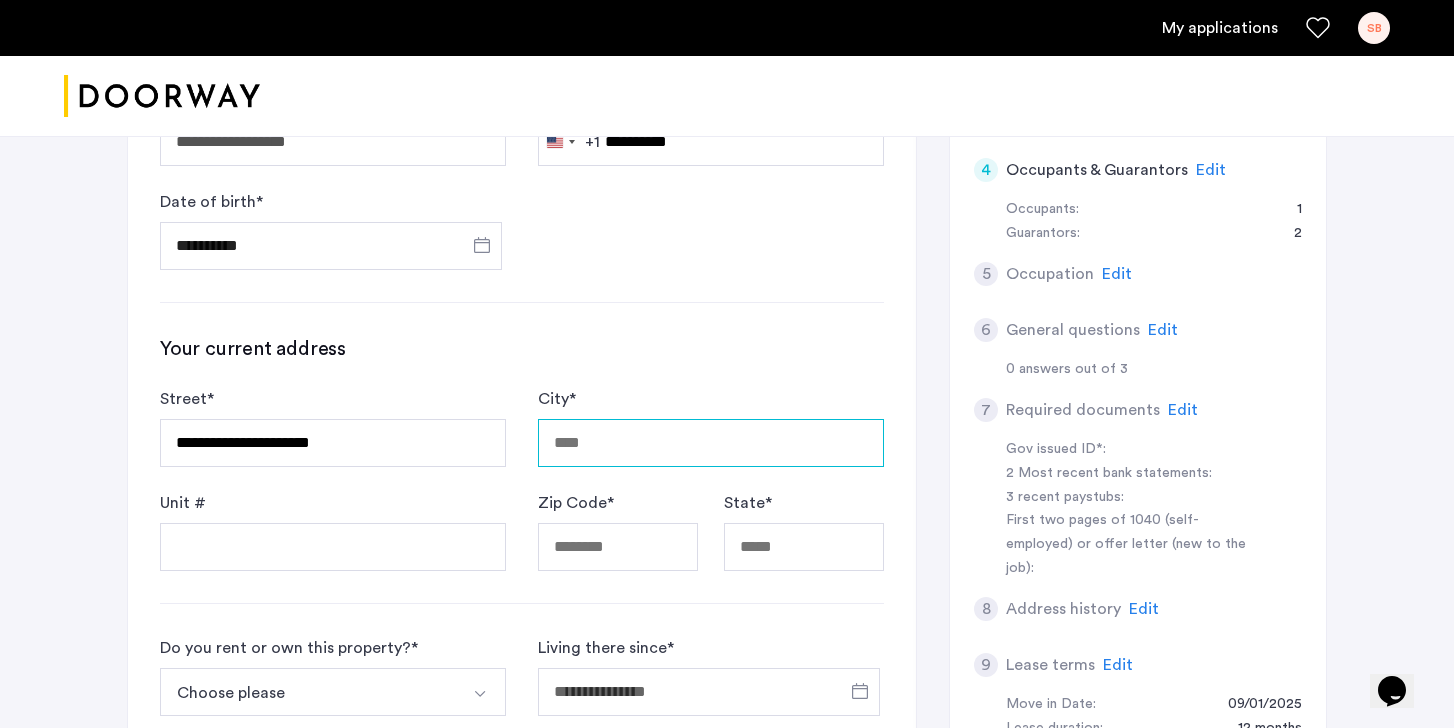 type on "**********" 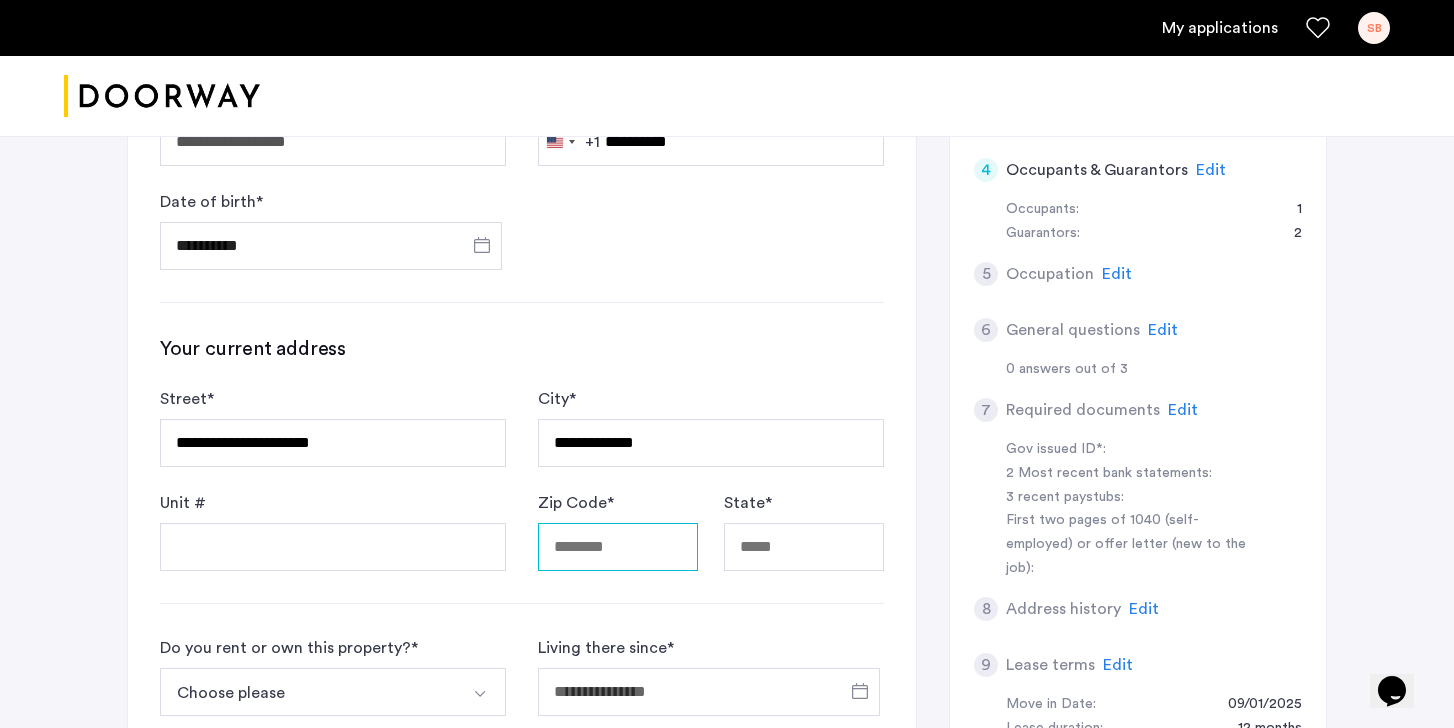 type on "**********" 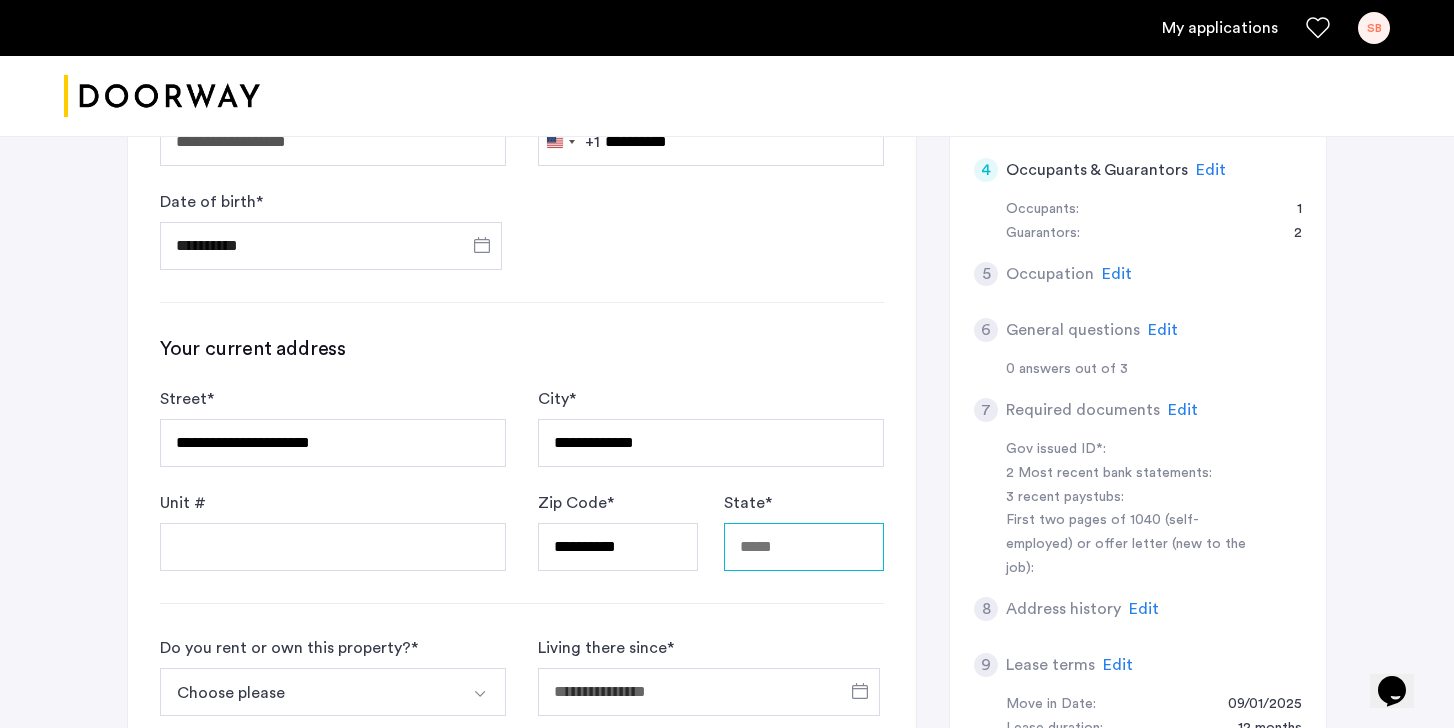 type on "**" 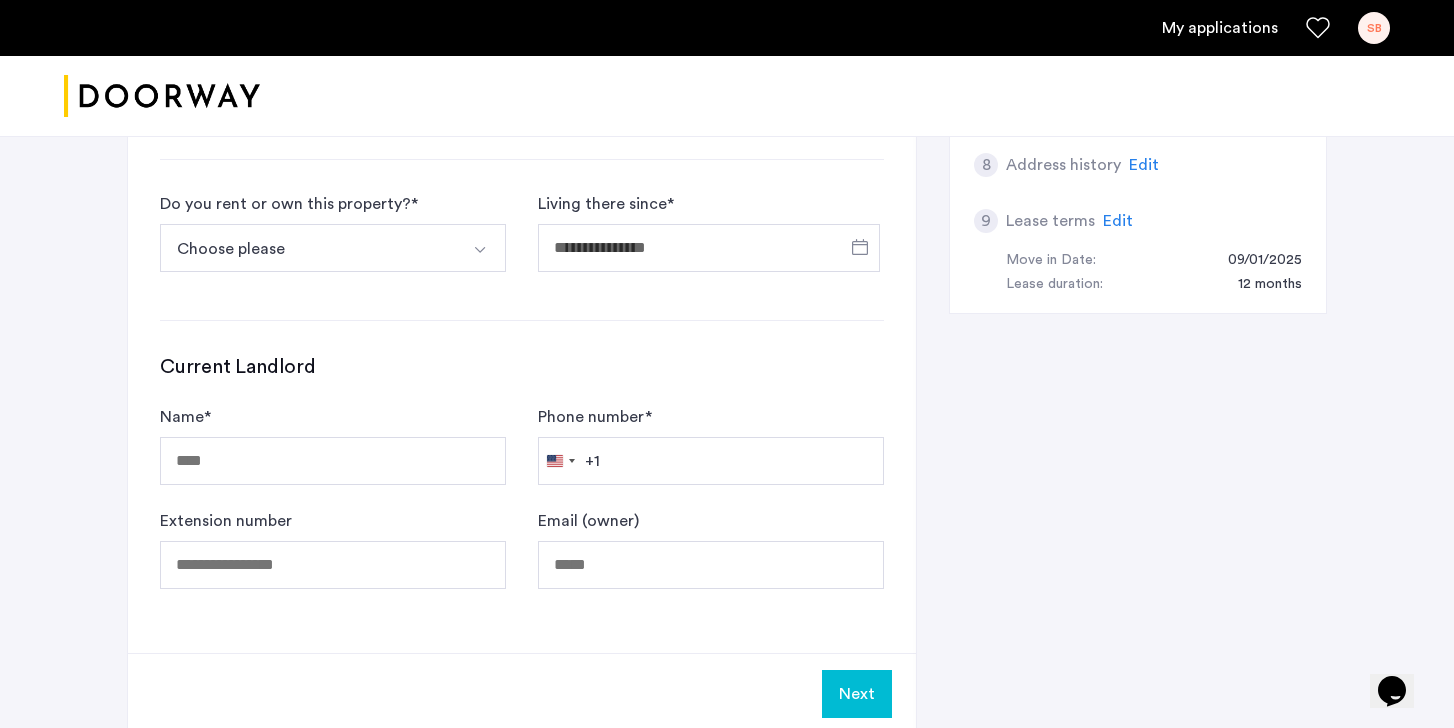 scroll, scrollTop: 1029, scrollLeft: 0, axis: vertical 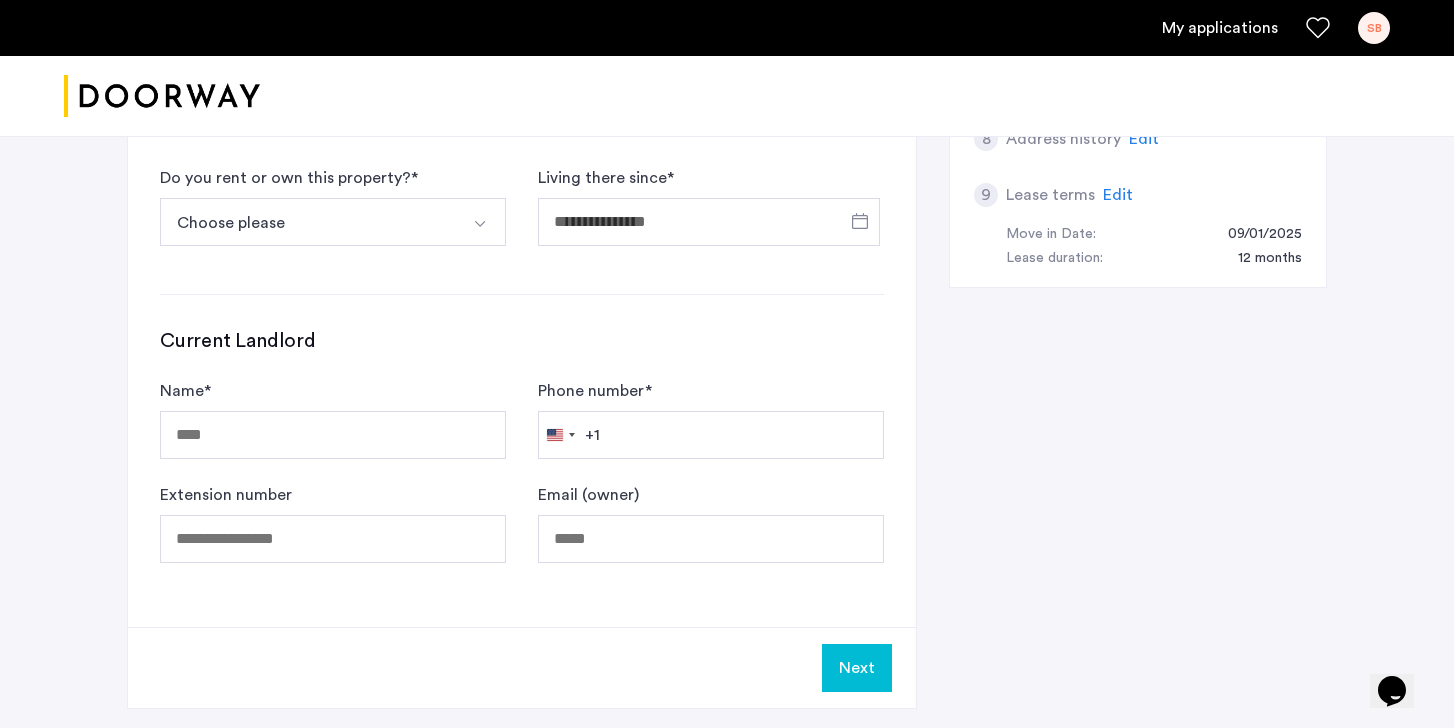 click at bounding box center (480, 224) 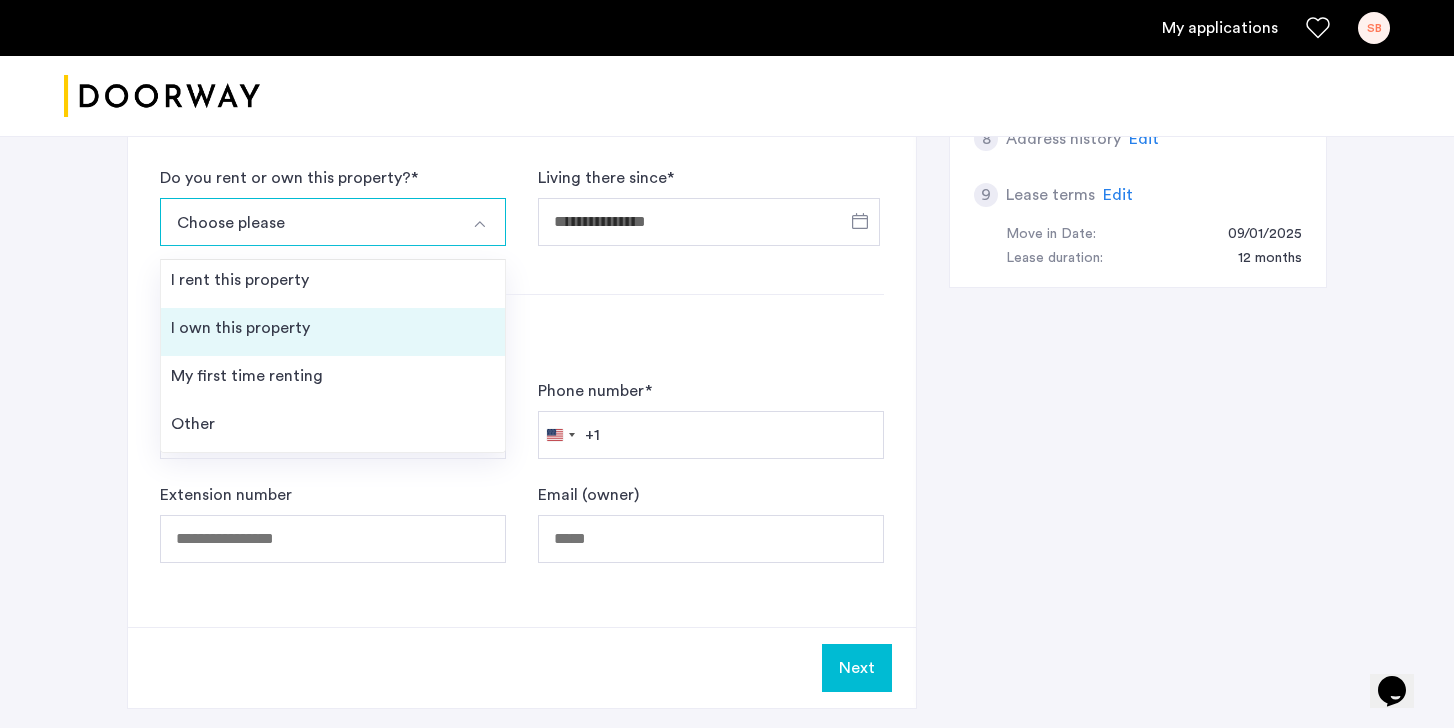 click on "I own this property" at bounding box center [333, 332] 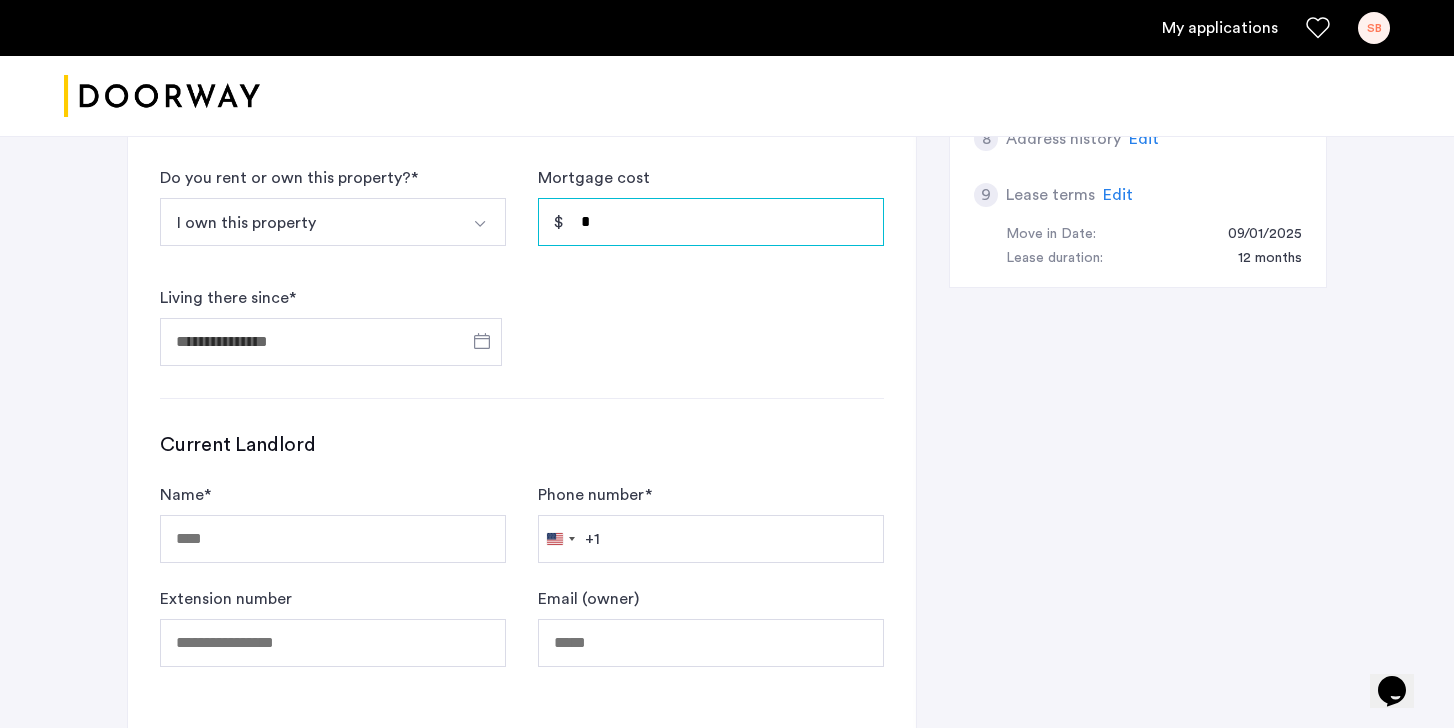 click on "*" at bounding box center [711, 222] 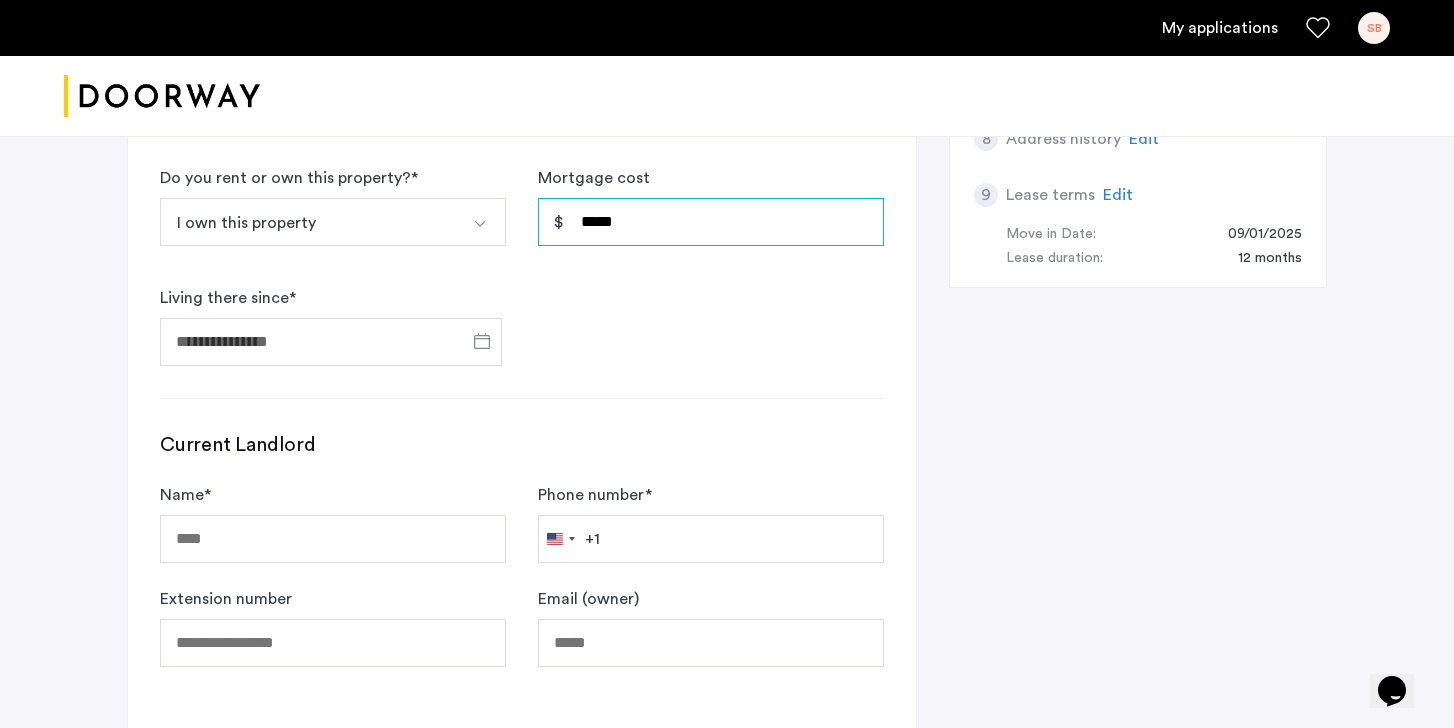 type on "*****" 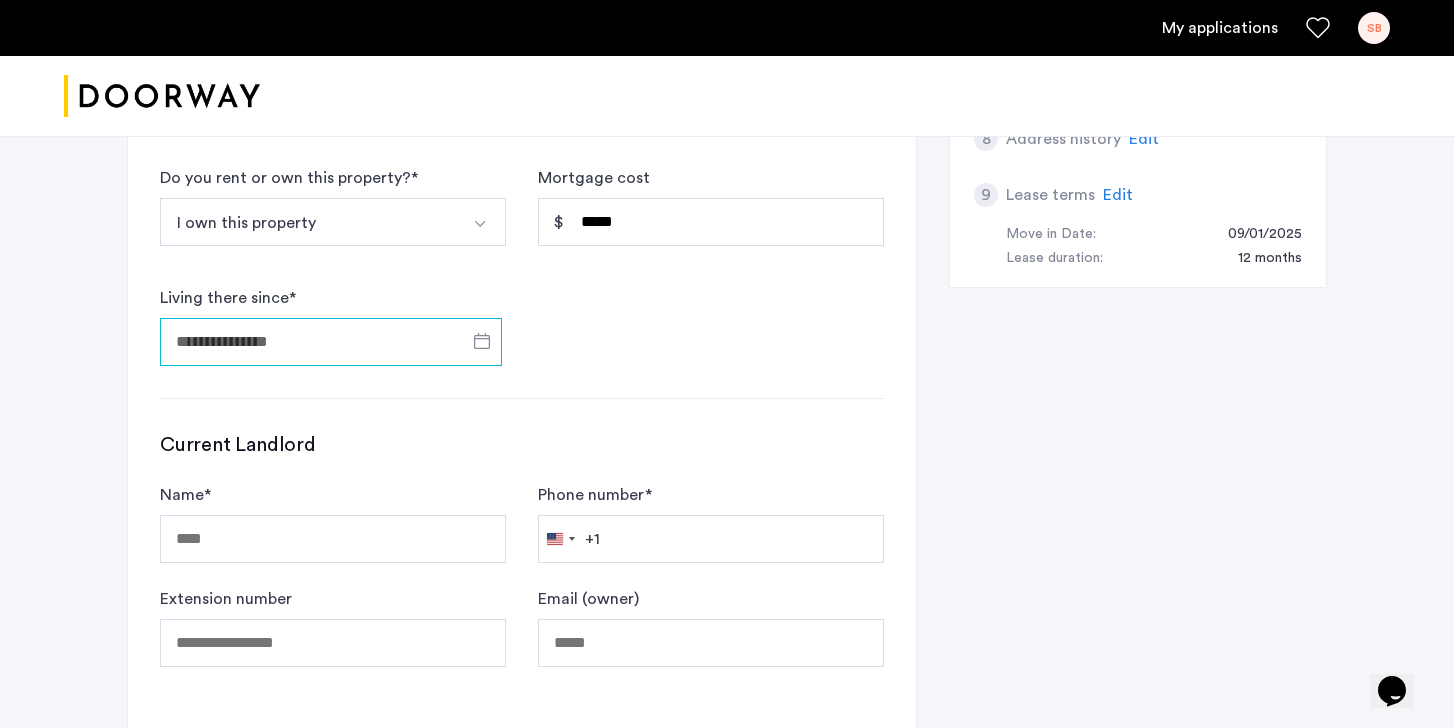 click on "Living there since  *" at bounding box center [331, 342] 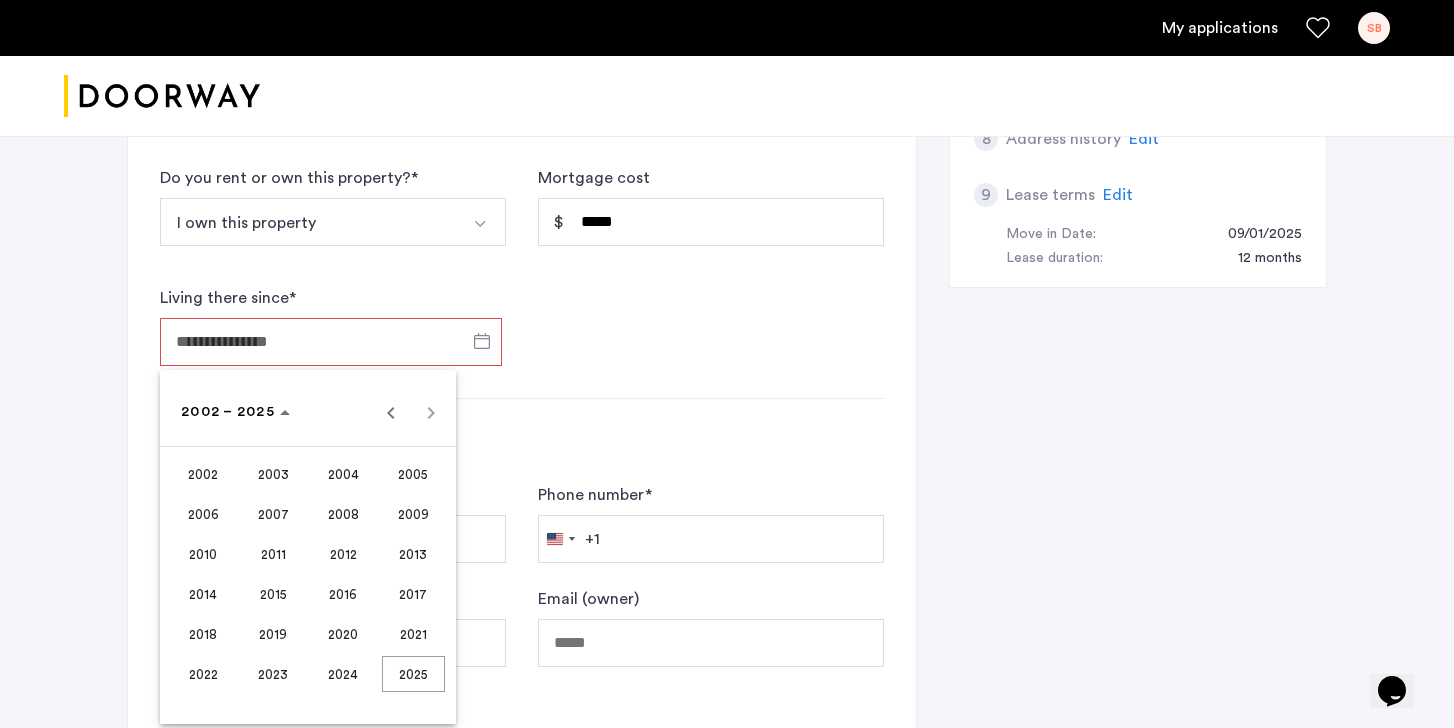click on "2016" at bounding box center (343, 594) 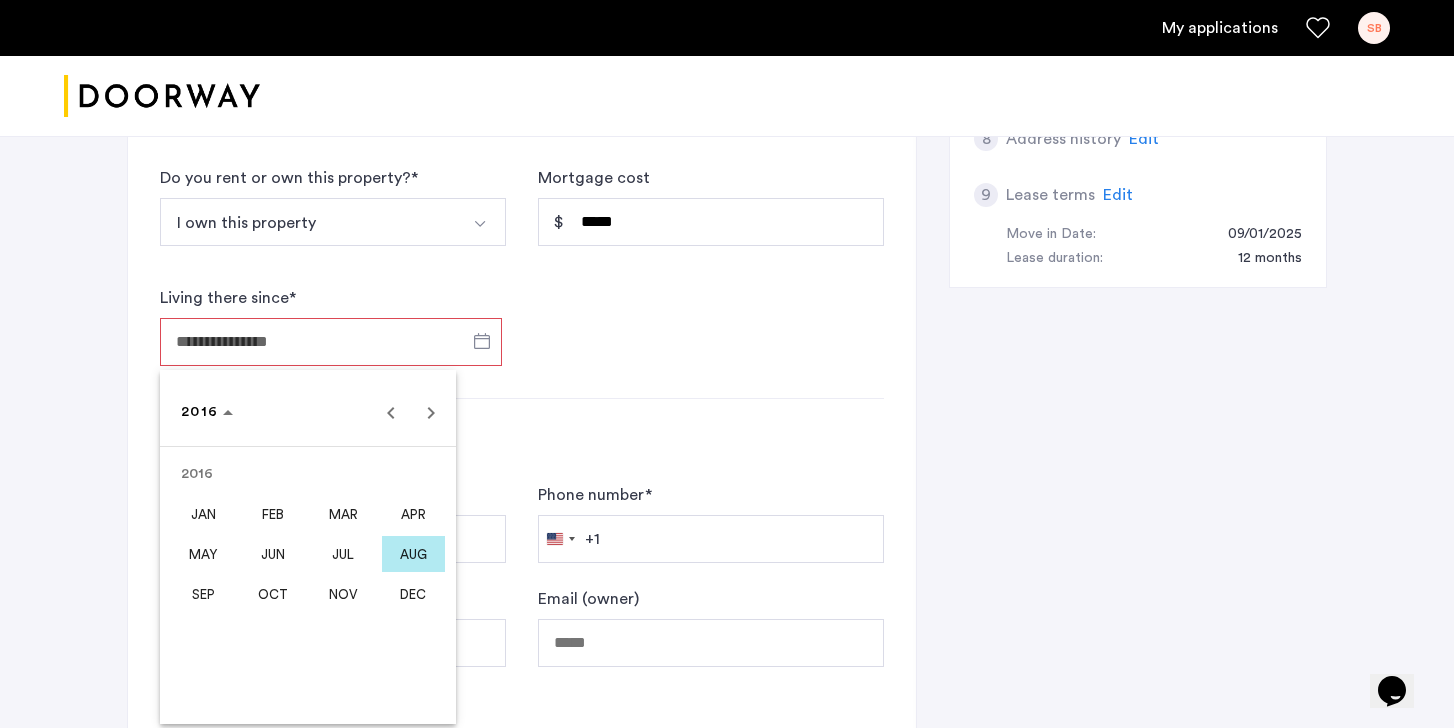 click on "SEP" at bounding box center (203, 594) 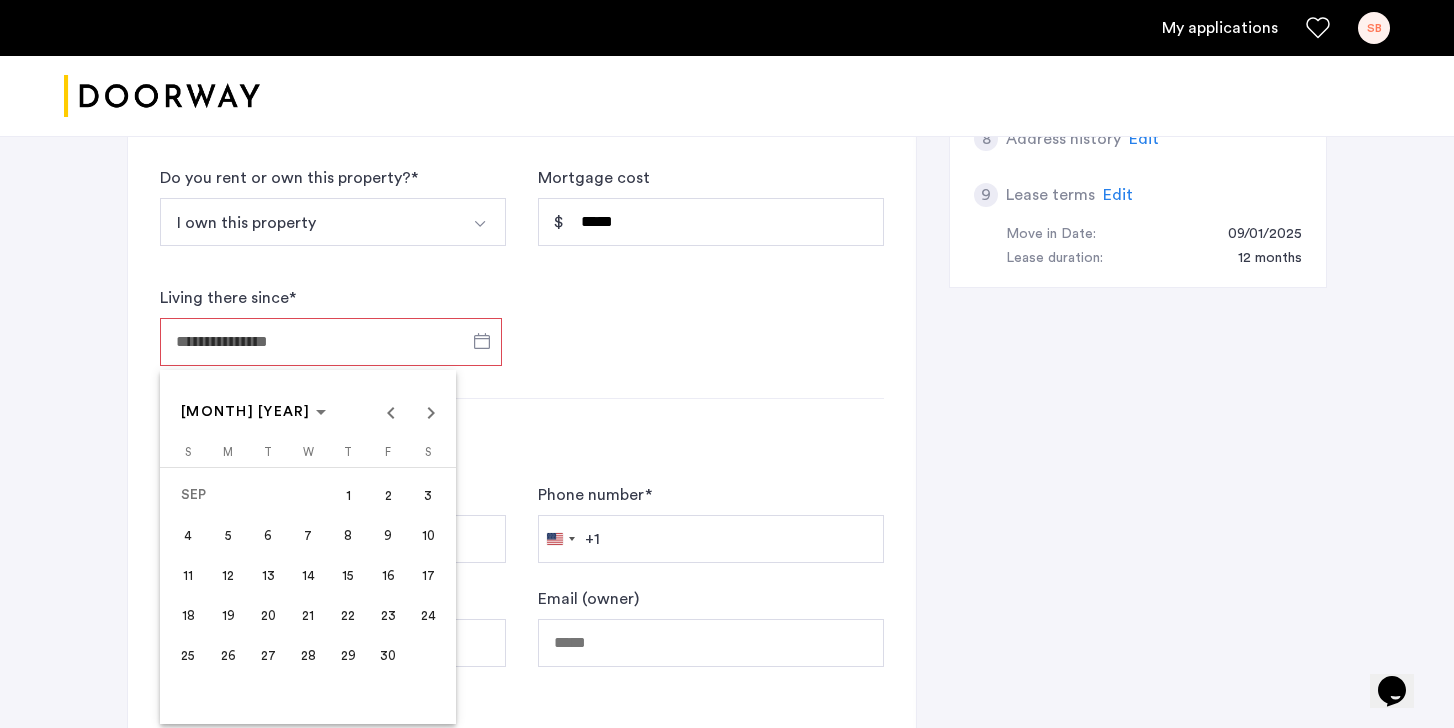 click on "1" at bounding box center (348, 495) 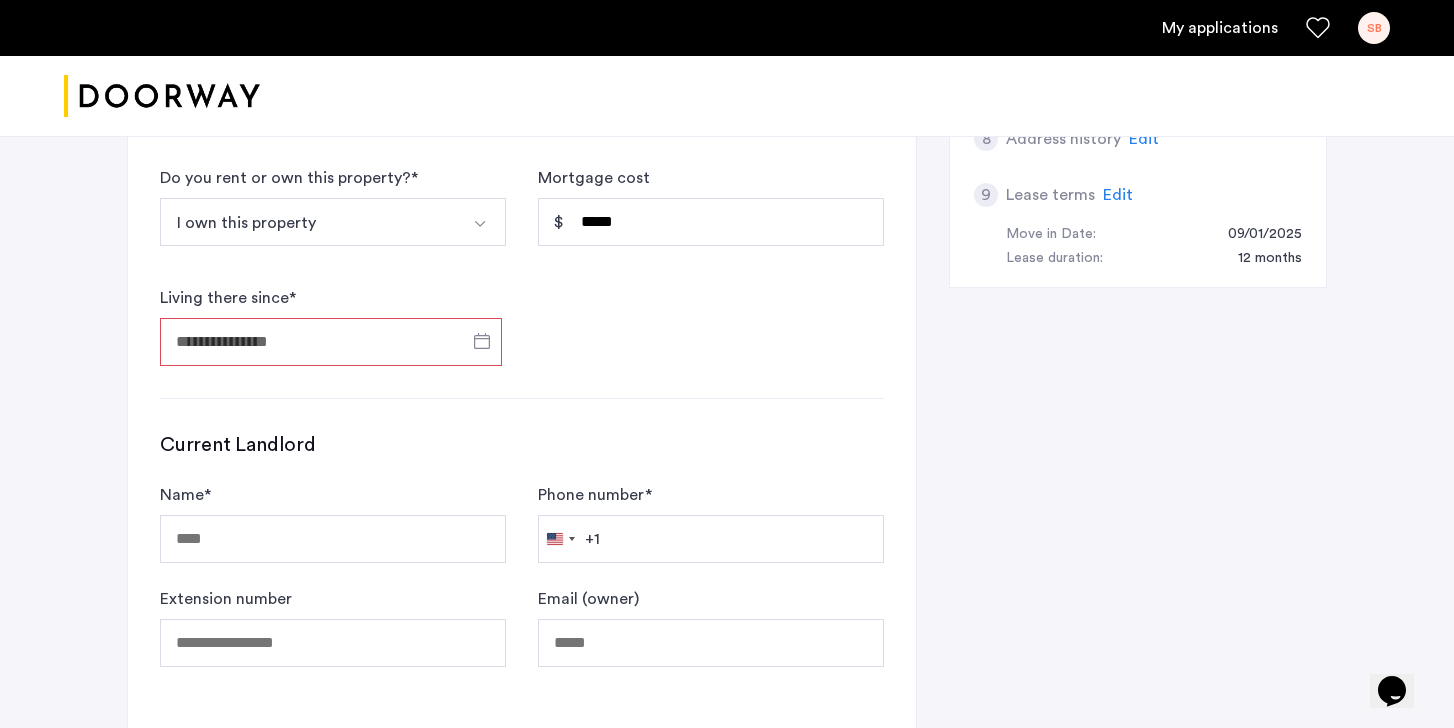 type on "**********" 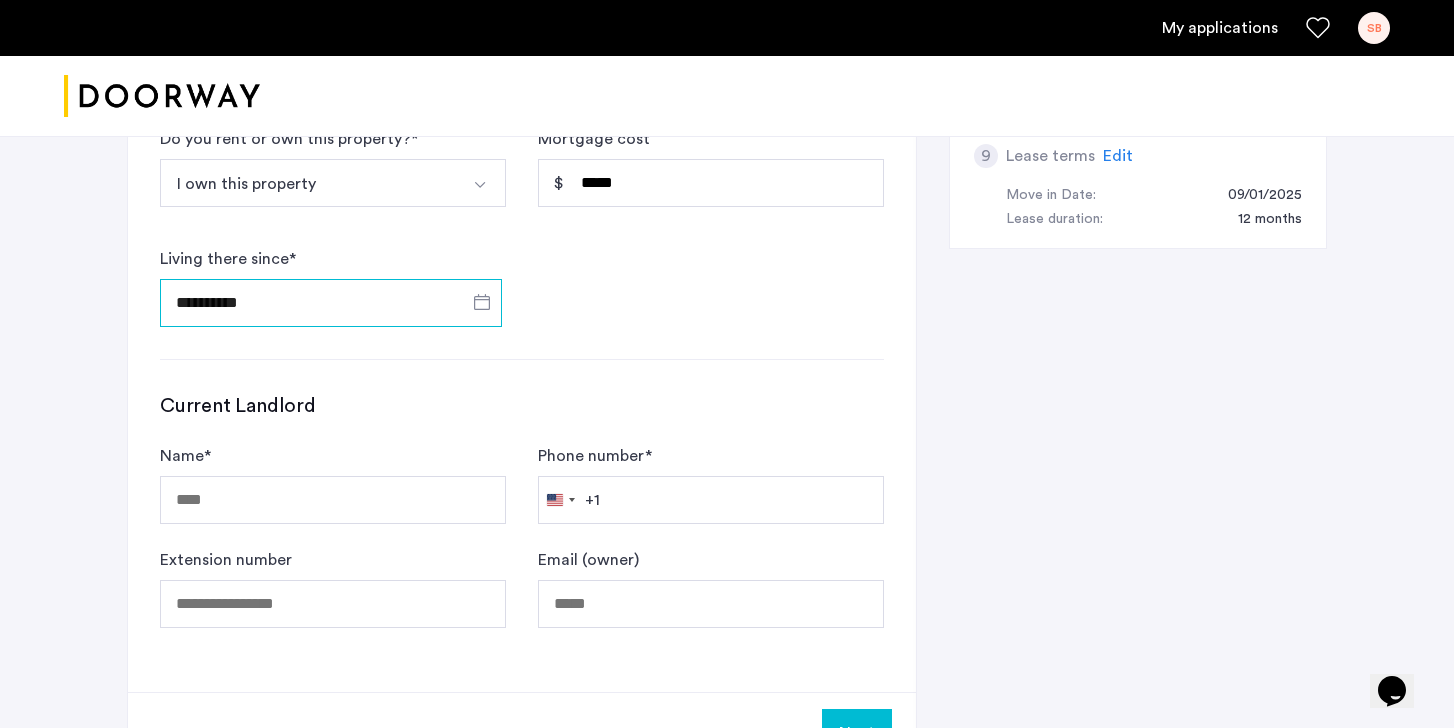 scroll, scrollTop: 1070, scrollLeft: 0, axis: vertical 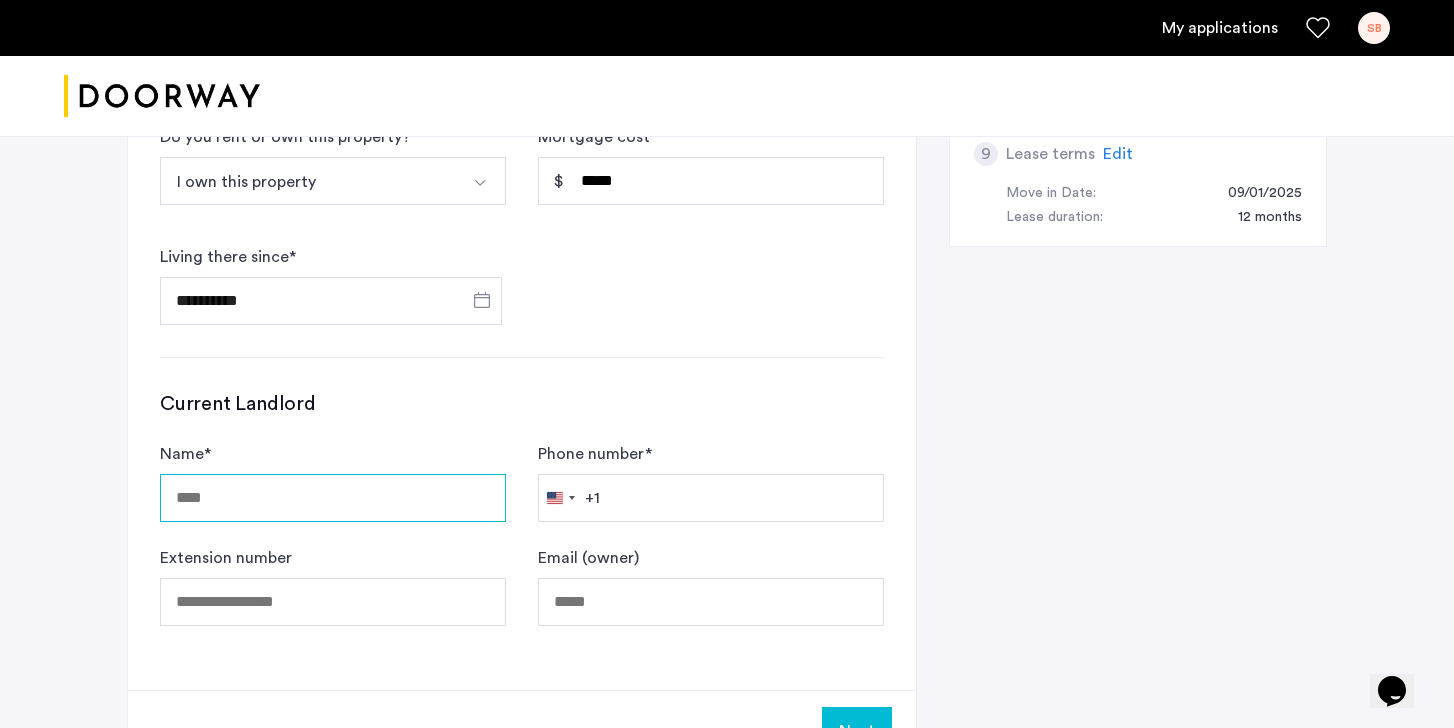 click on "Name  *" at bounding box center (333, 498) 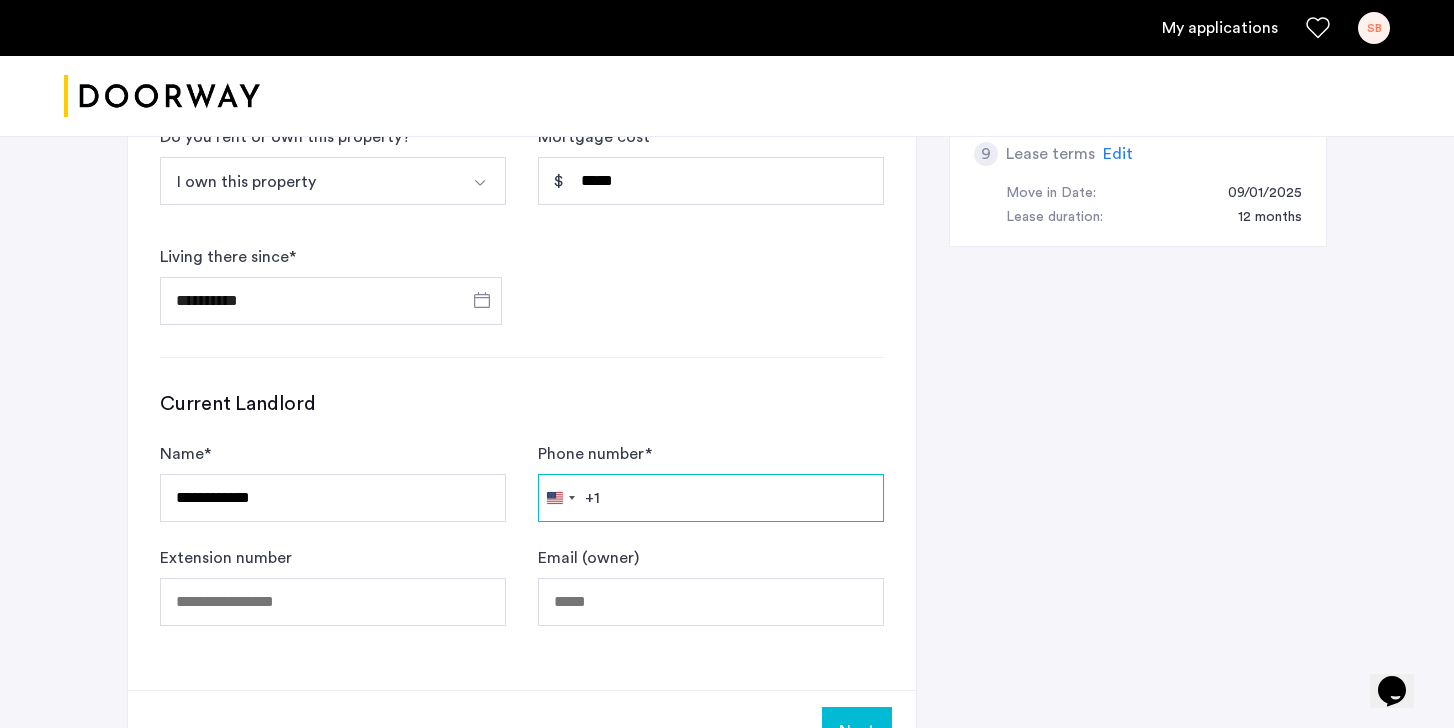 click on "Phone number  *" at bounding box center [711, 498] 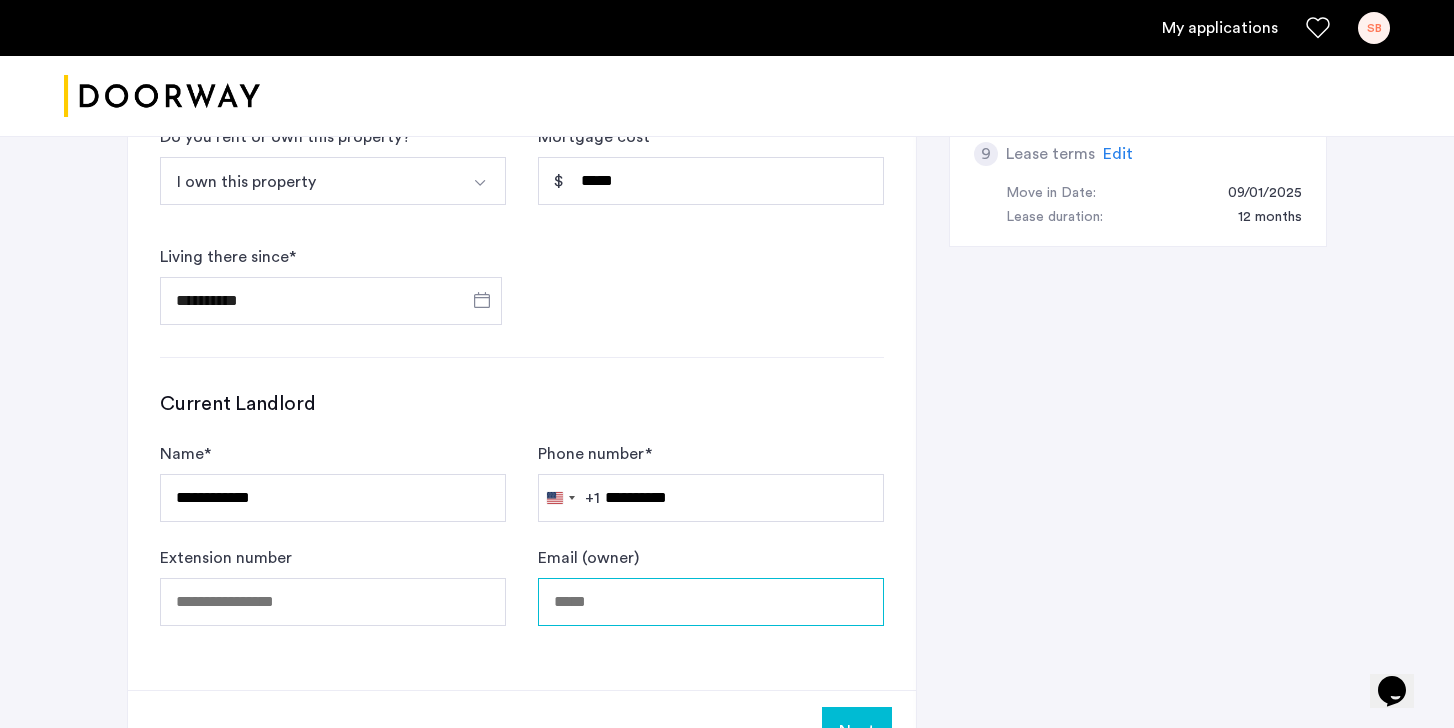 type on "**********" 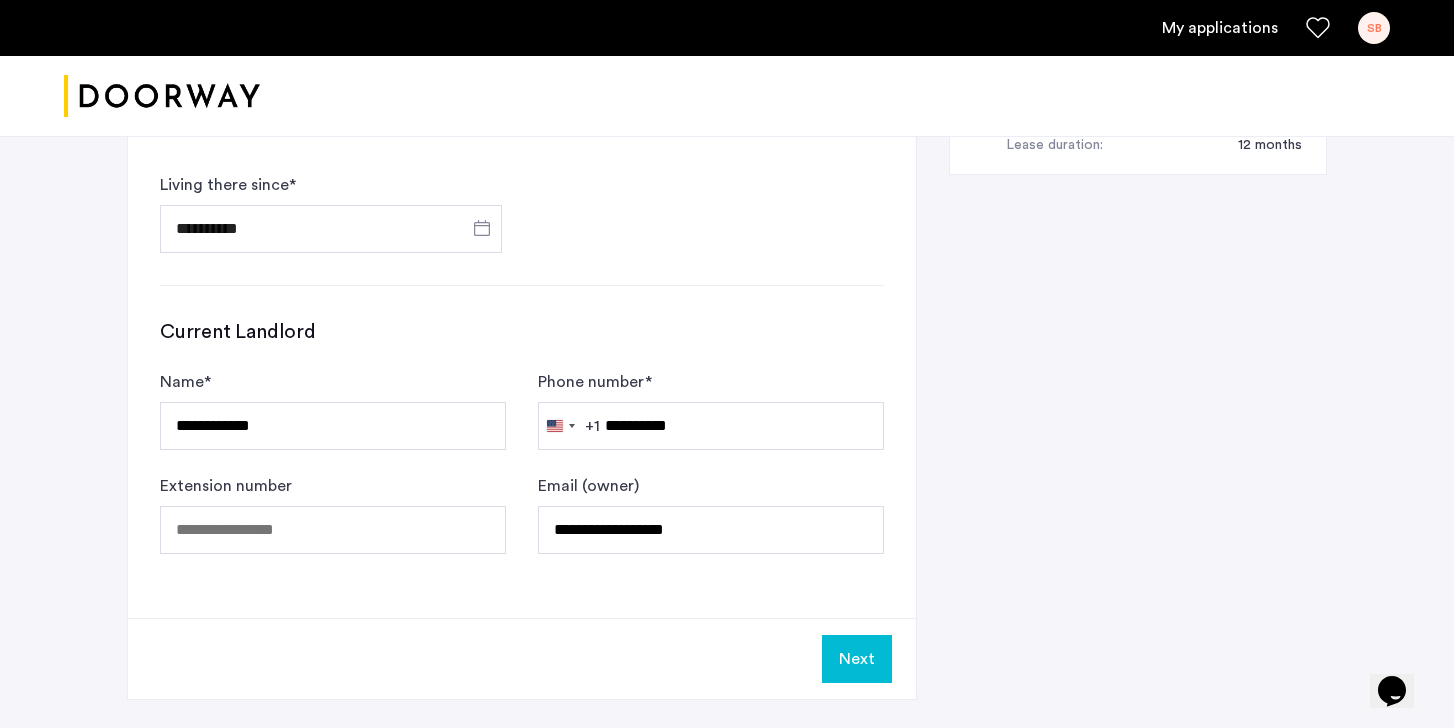 click on "Next" 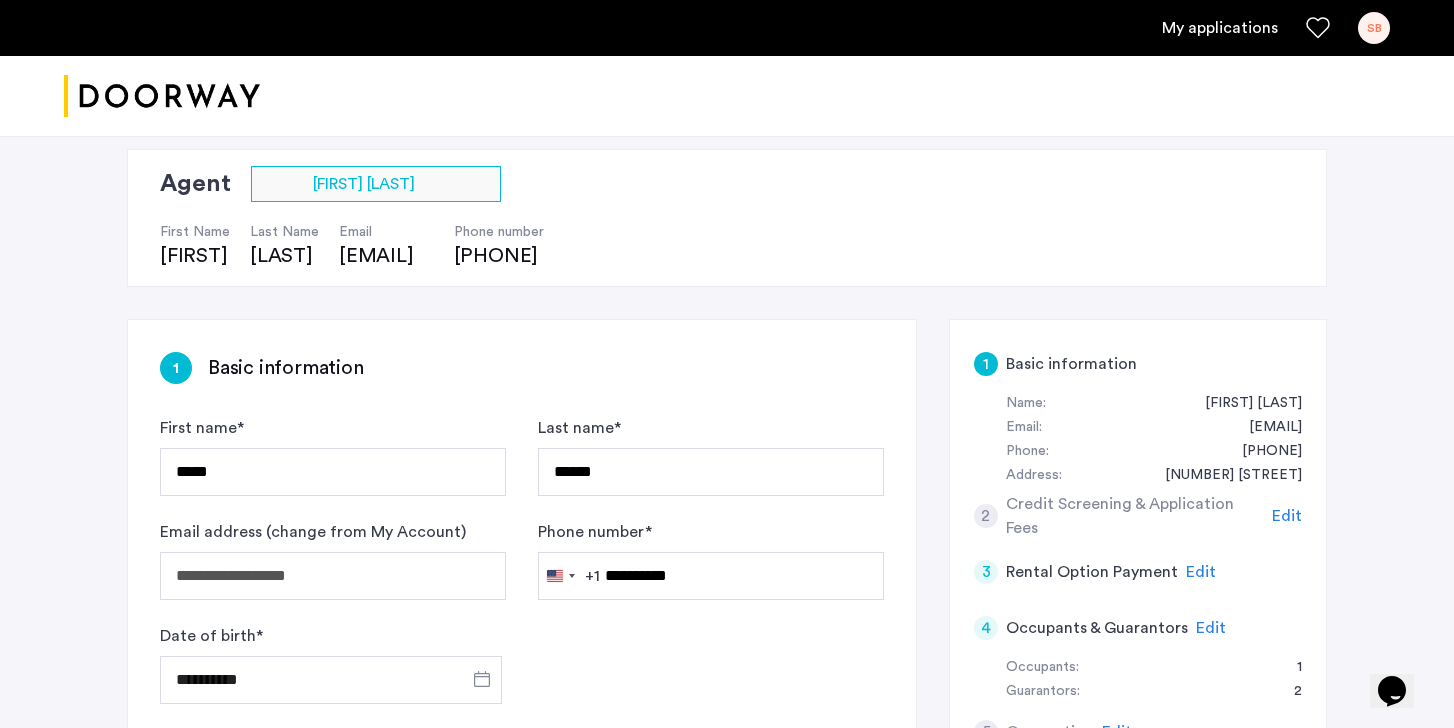 scroll, scrollTop: 129, scrollLeft: 0, axis: vertical 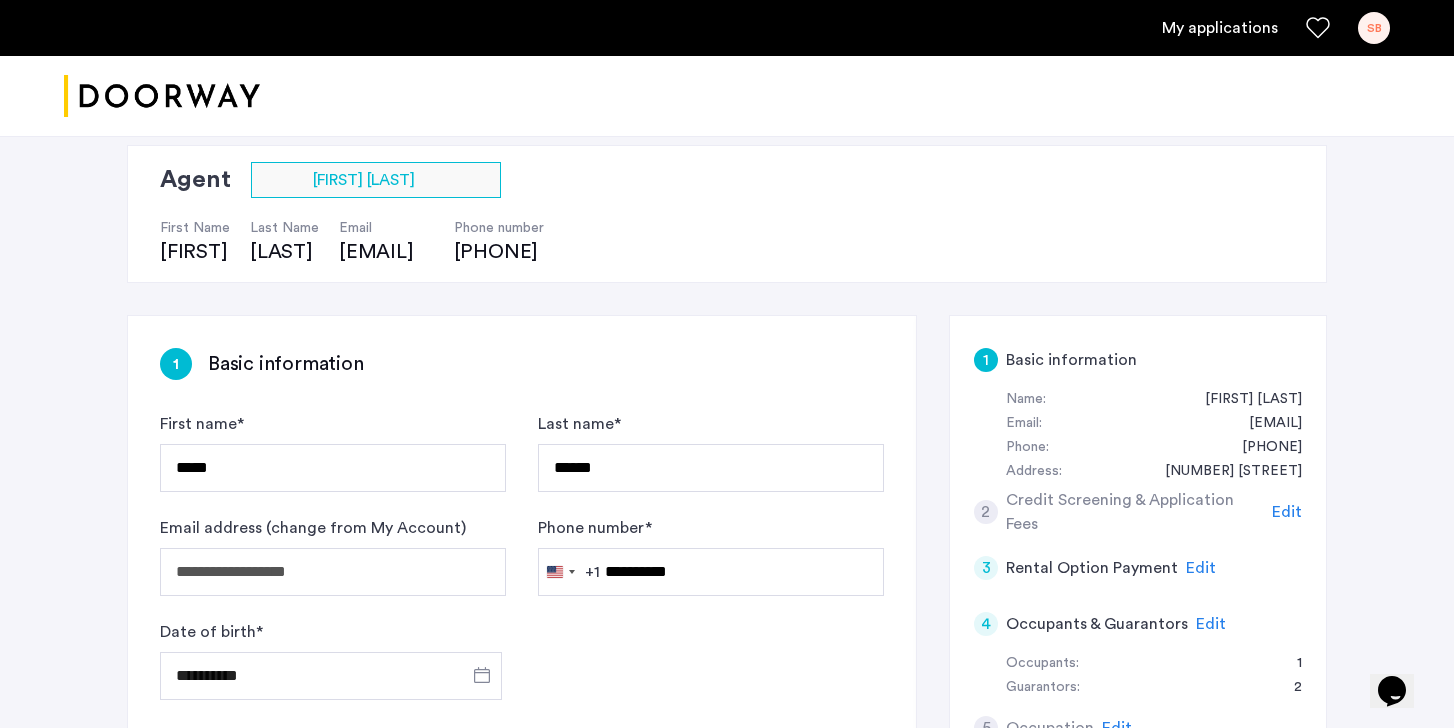click on "Edit" 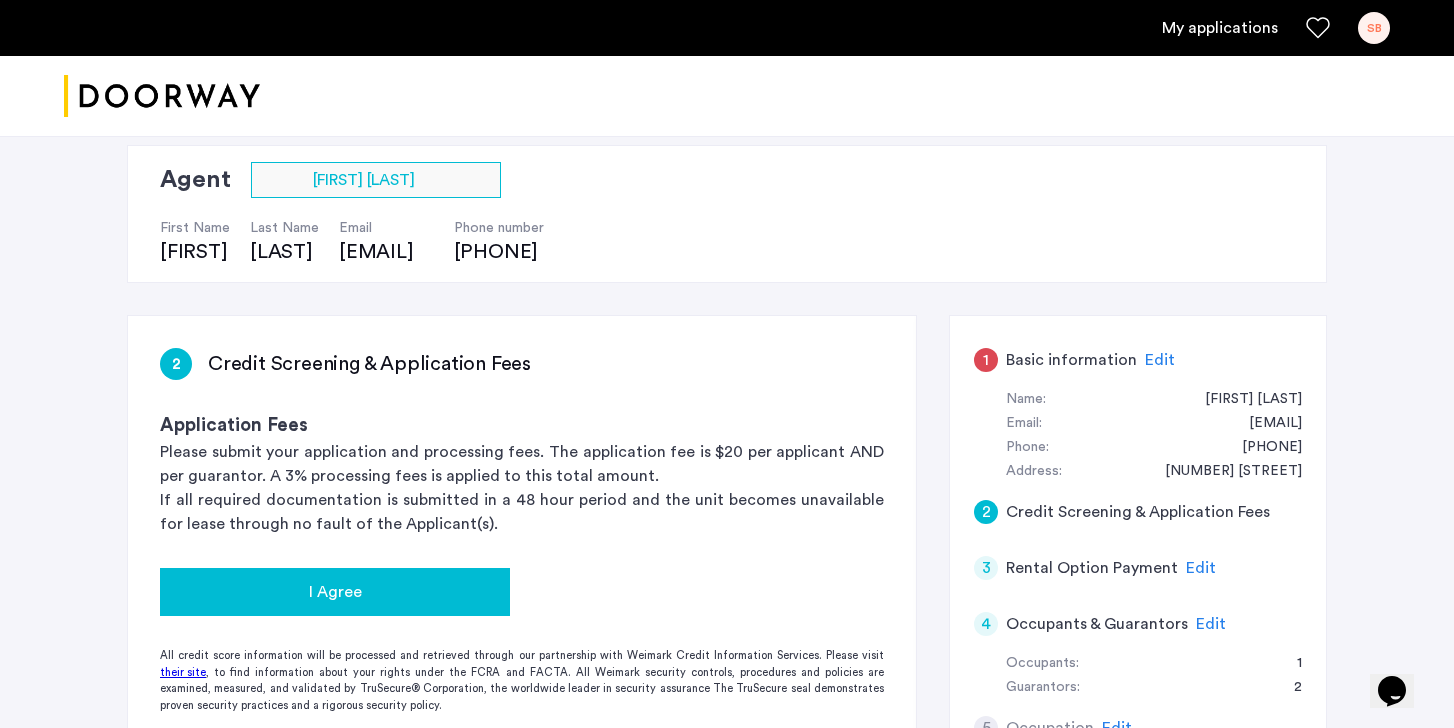 click on "I Agree" 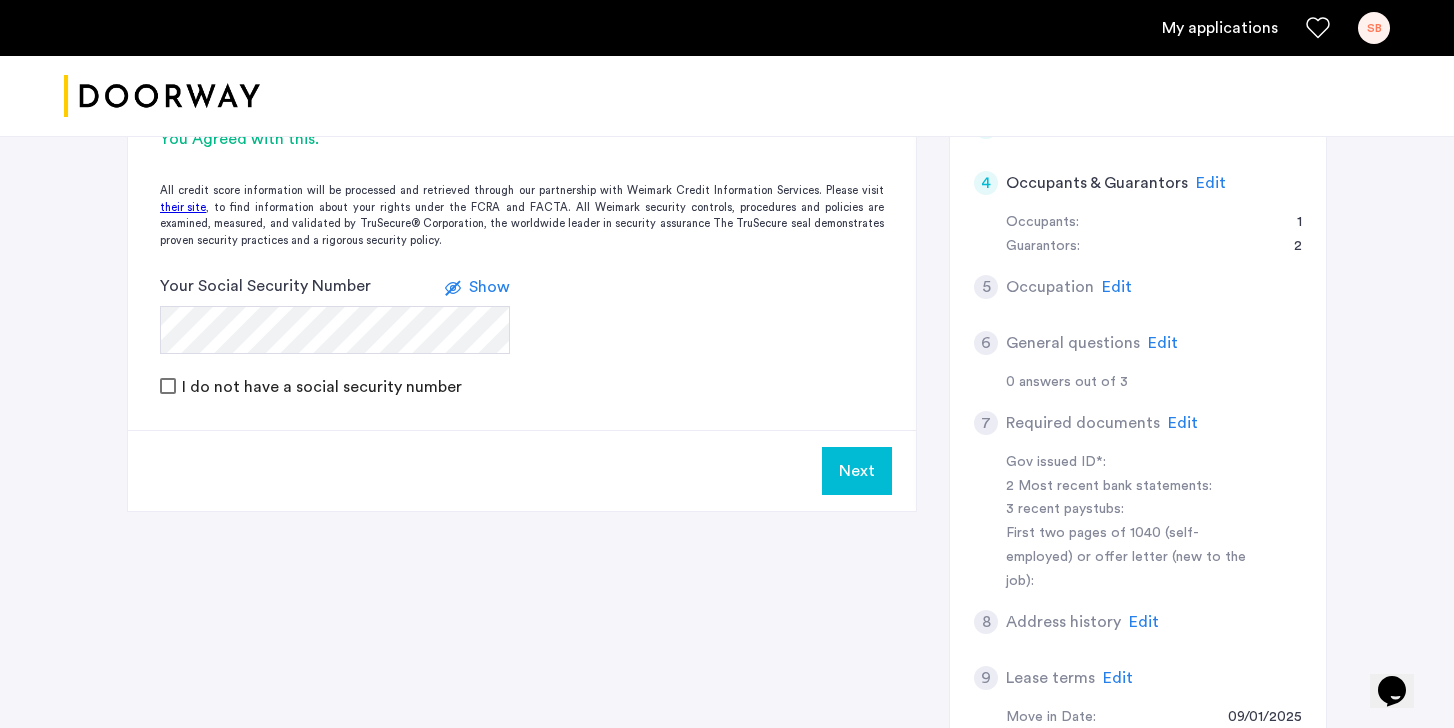 scroll, scrollTop: 656, scrollLeft: 0, axis: vertical 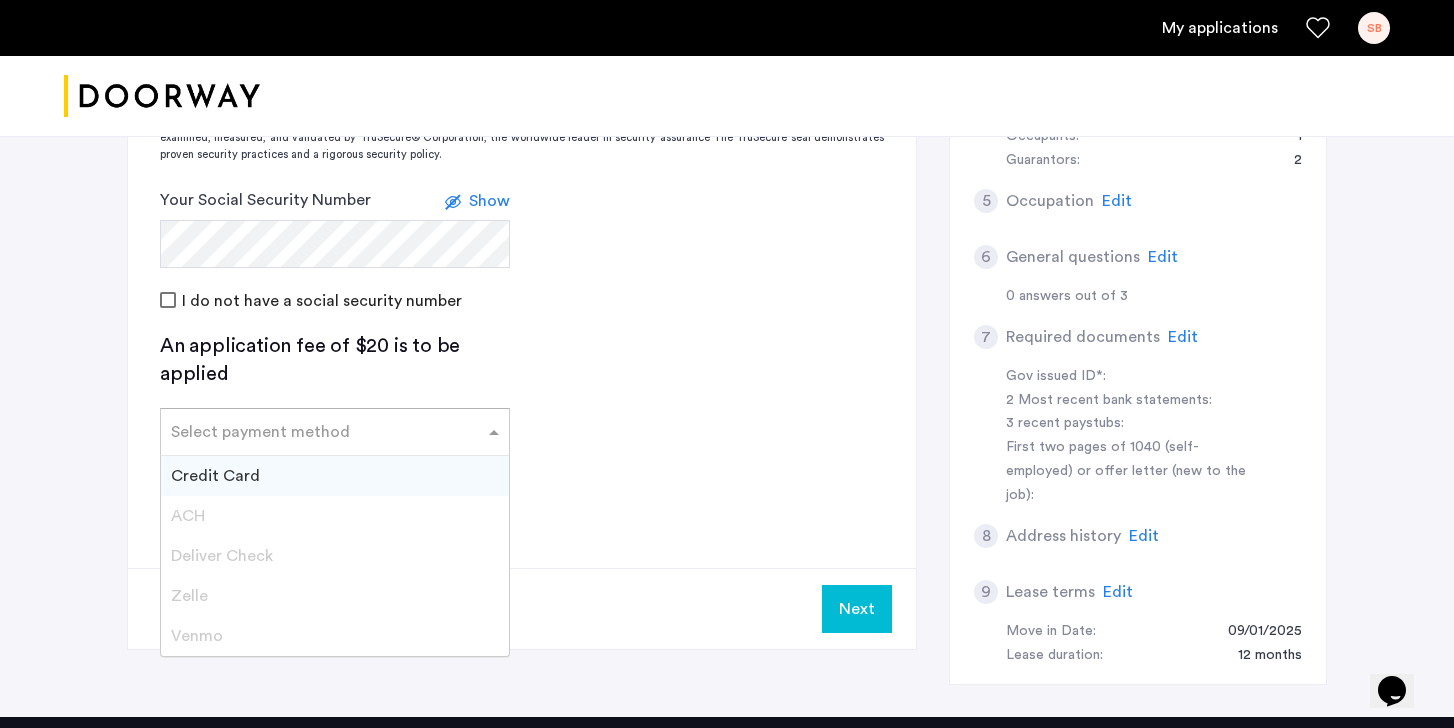 click 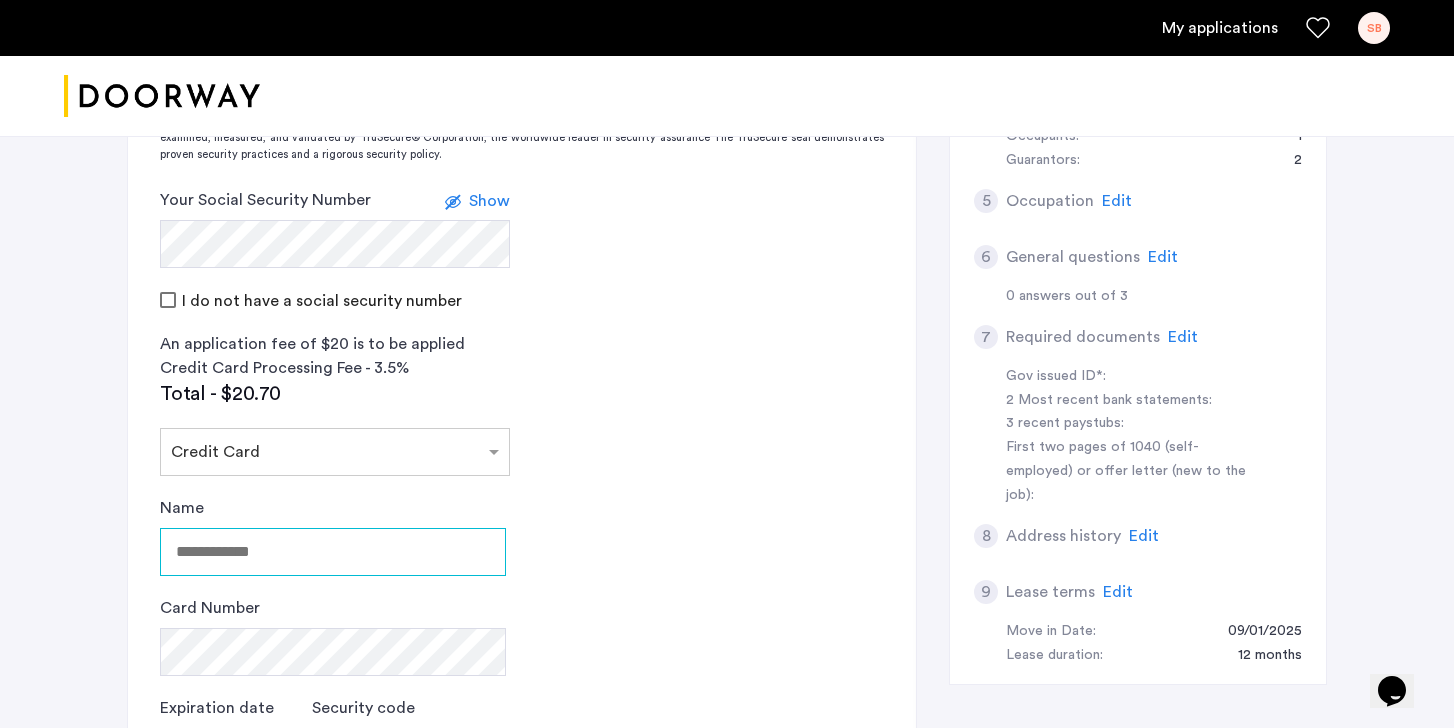 click on "Name" at bounding box center [333, 552] 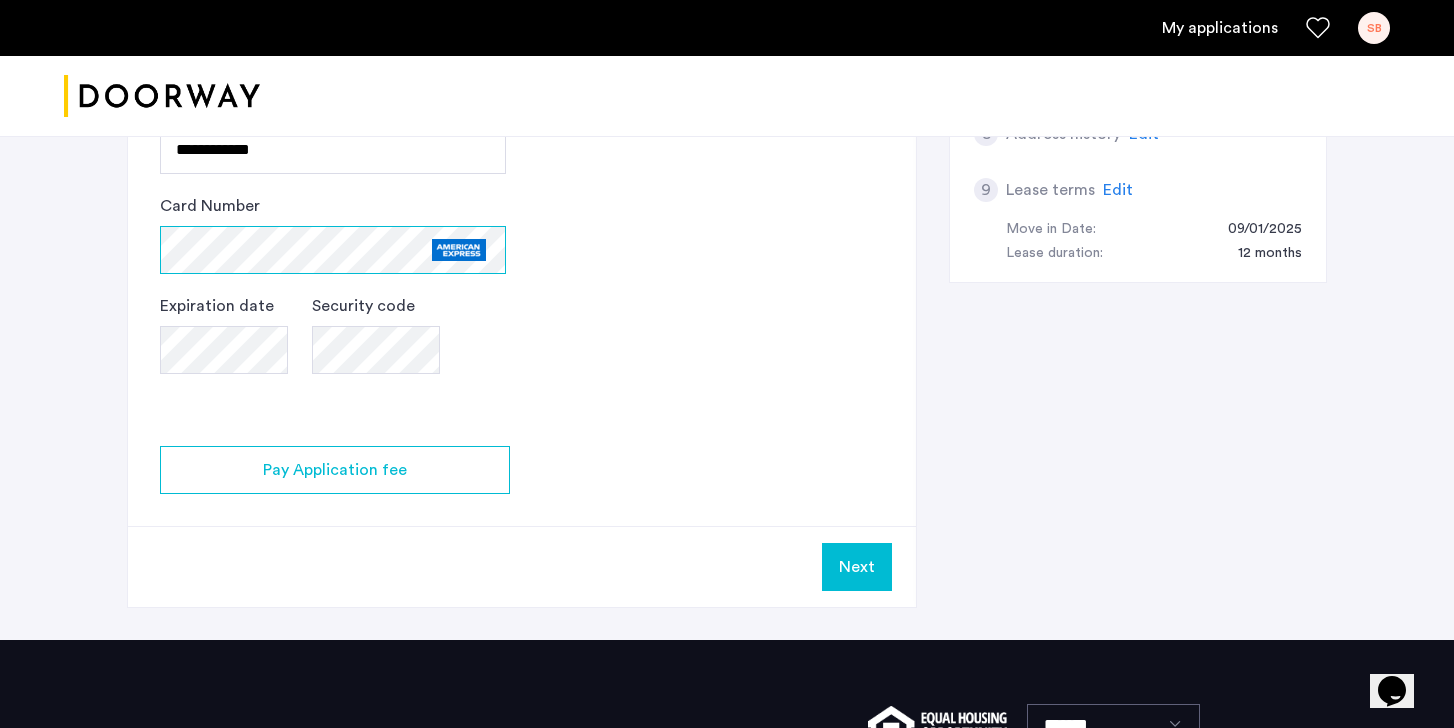 scroll, scrollTop: 1063, scrollLeft: 0, axis: vertical 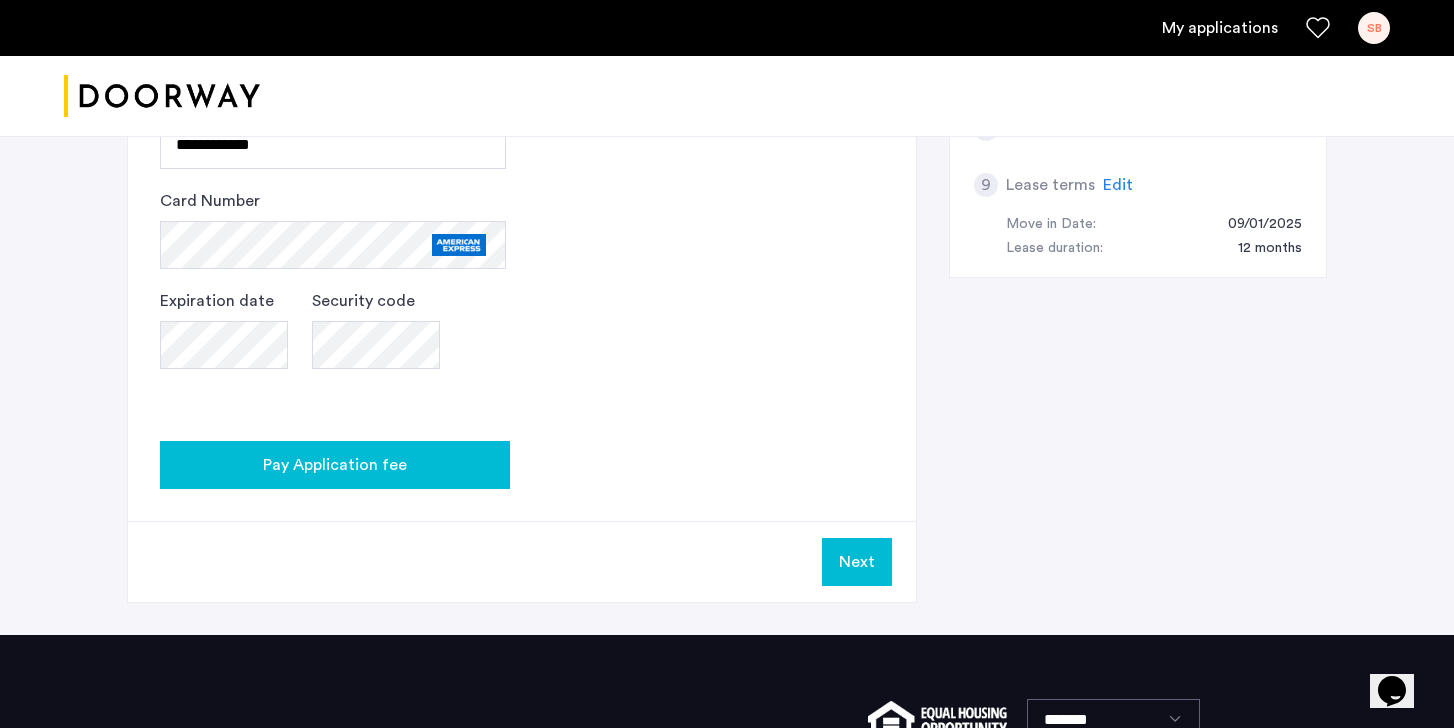 click on "Pay Application fee" 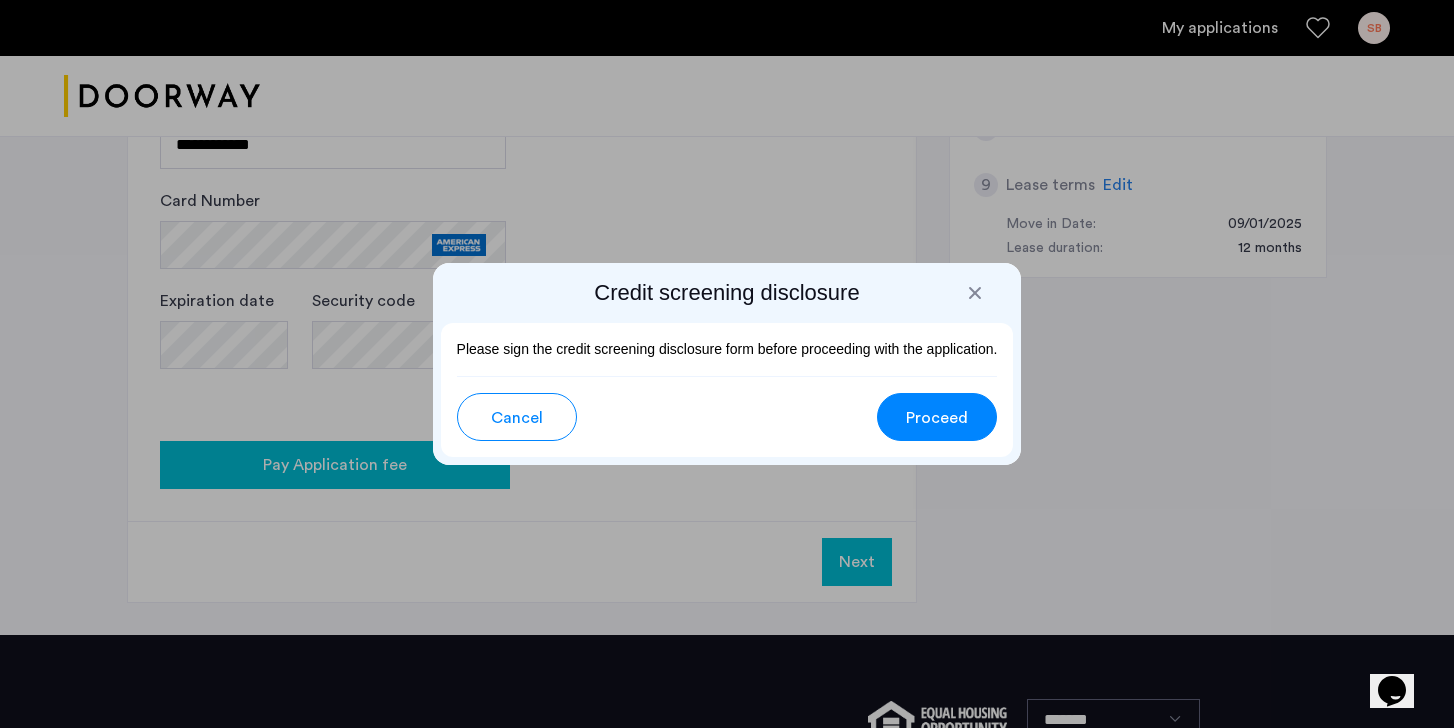 scroll, scrollTop: 0, scrollLeft: 0, axis: both 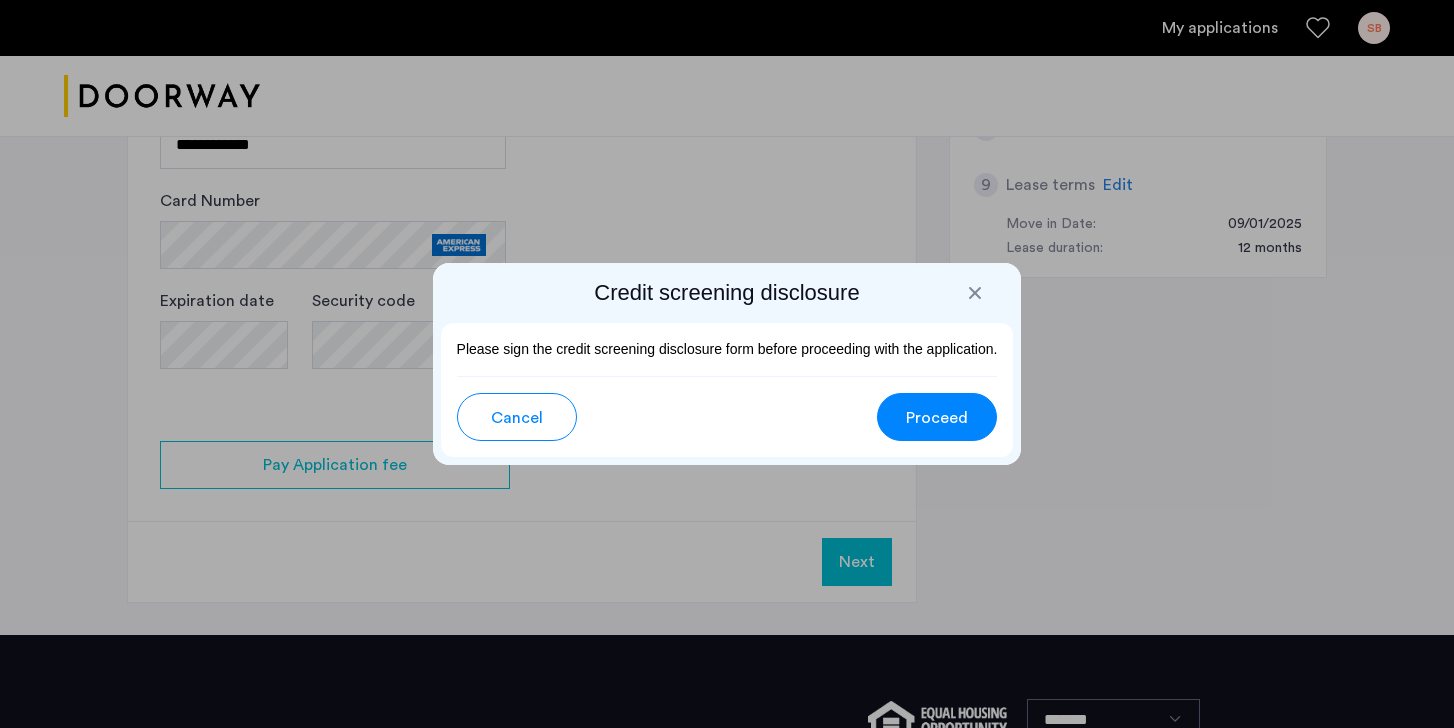 click on "Proceed" at bounding box center (937, 418) 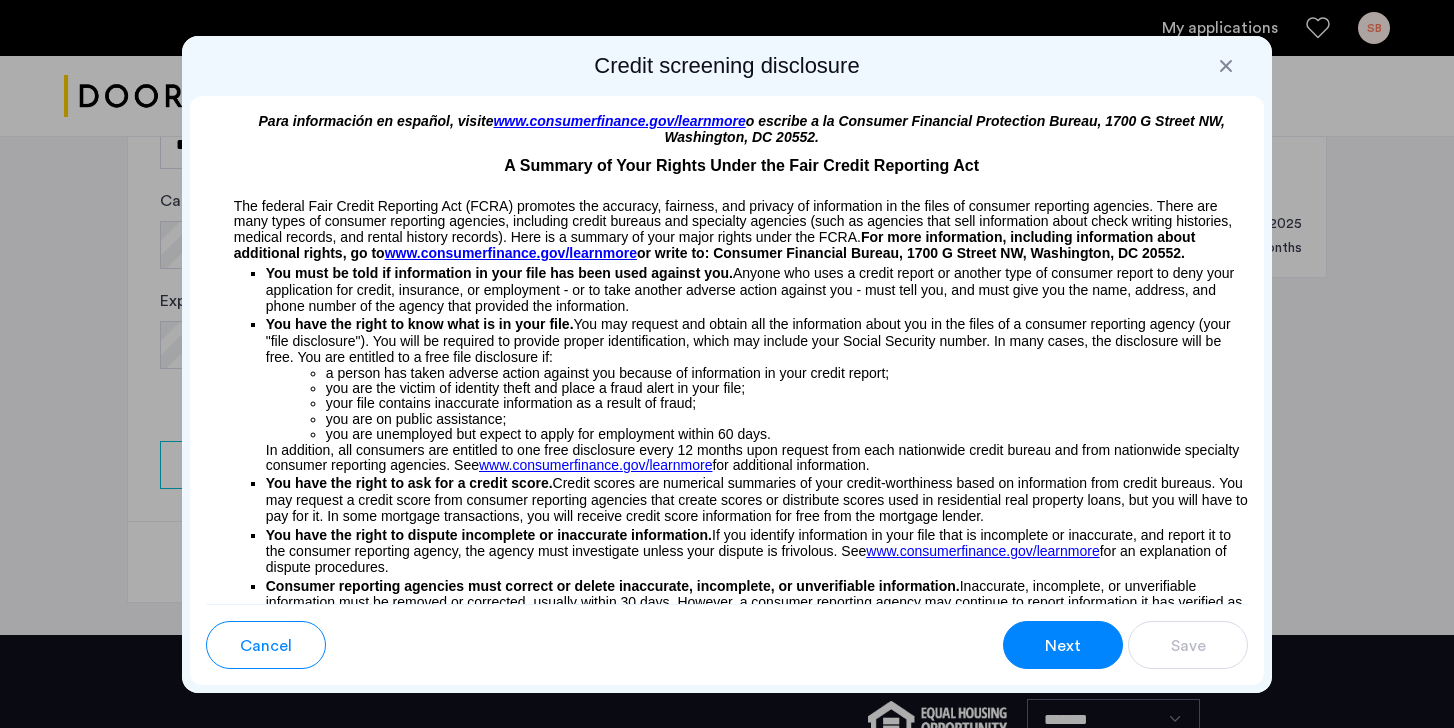 click on "Next" at bounding box center [1063, 645] 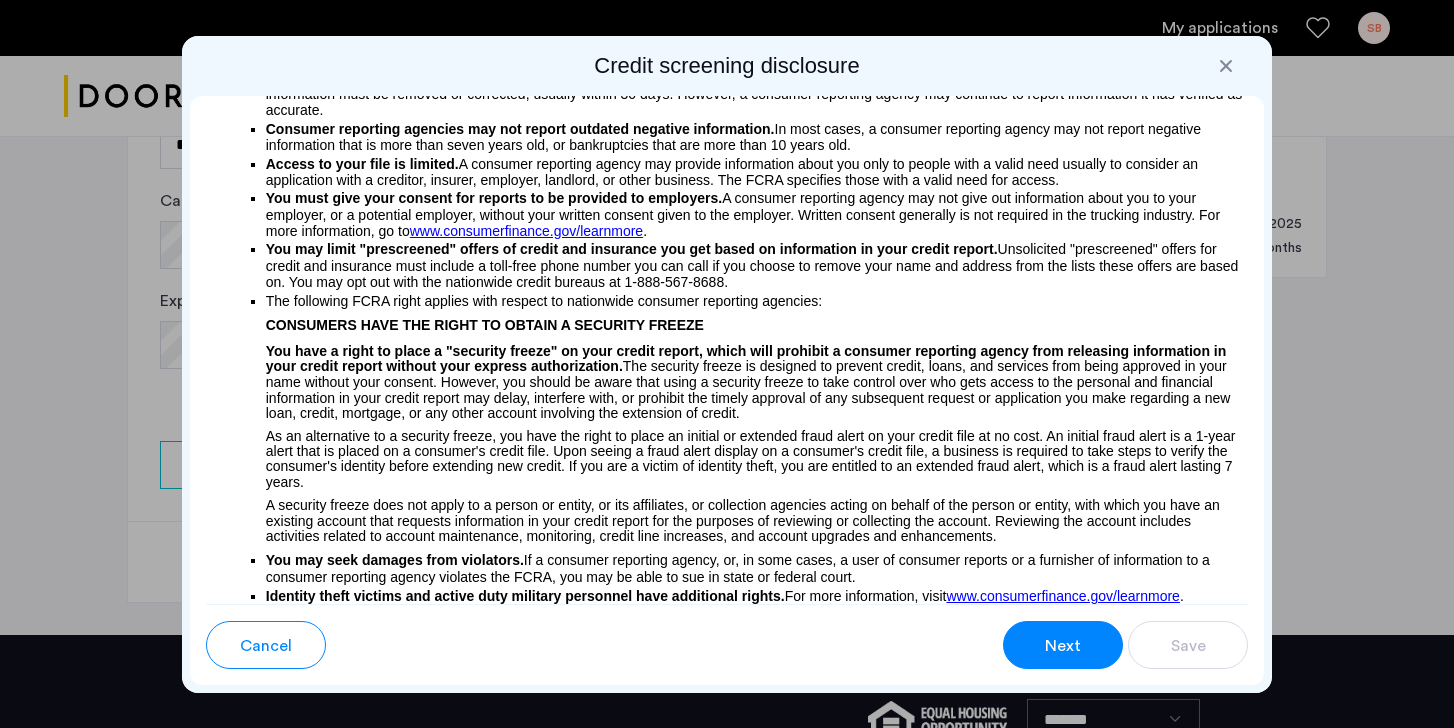click on "Next" at bounding box center (1063, 645) 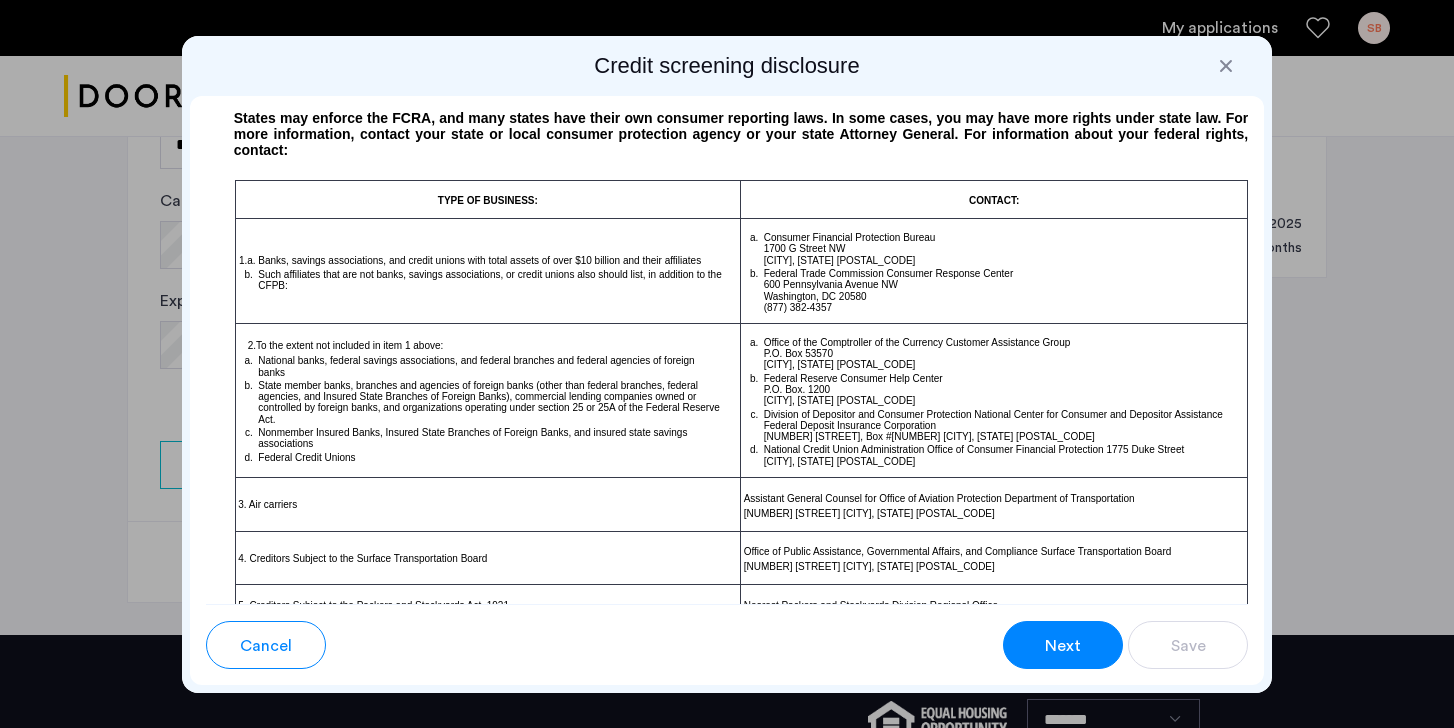 click on "Next" at bounding box center [1063, 645] 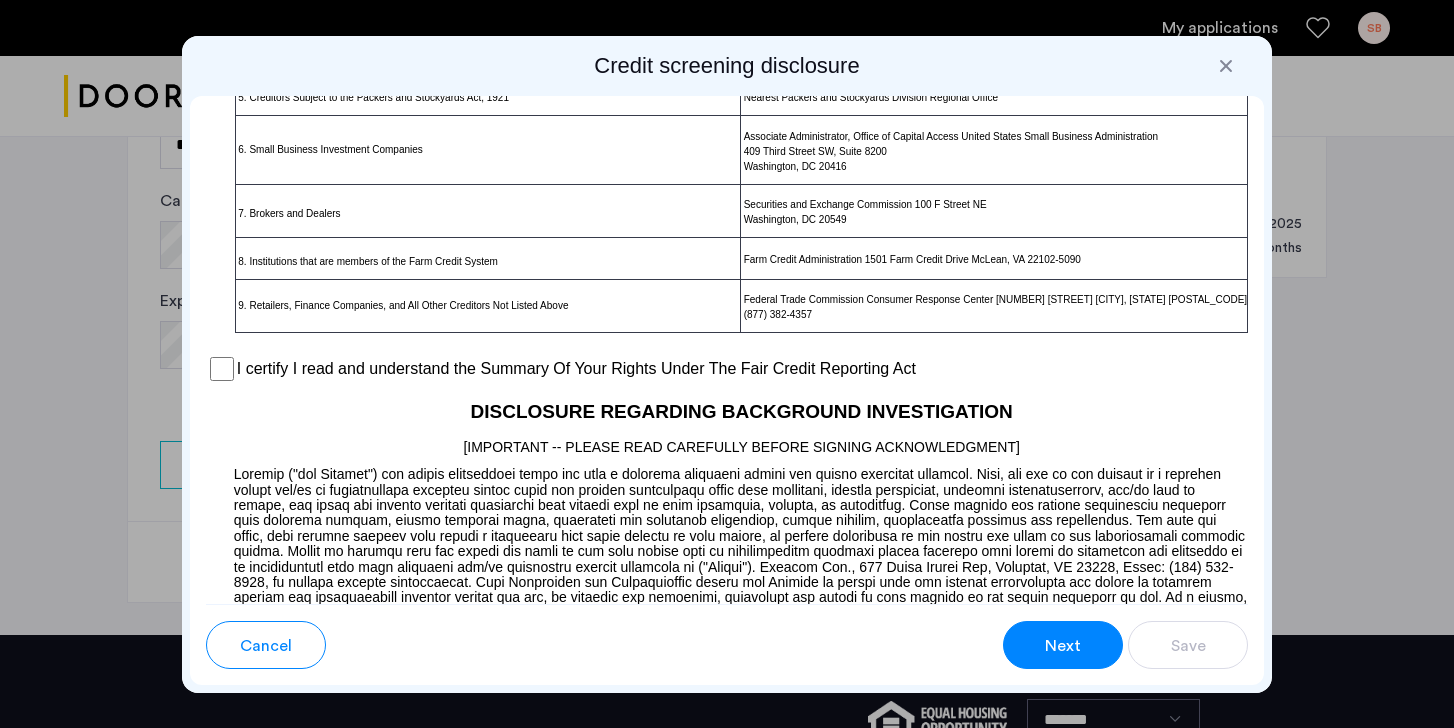 click on "Next" at bounding box center (1063, 645) 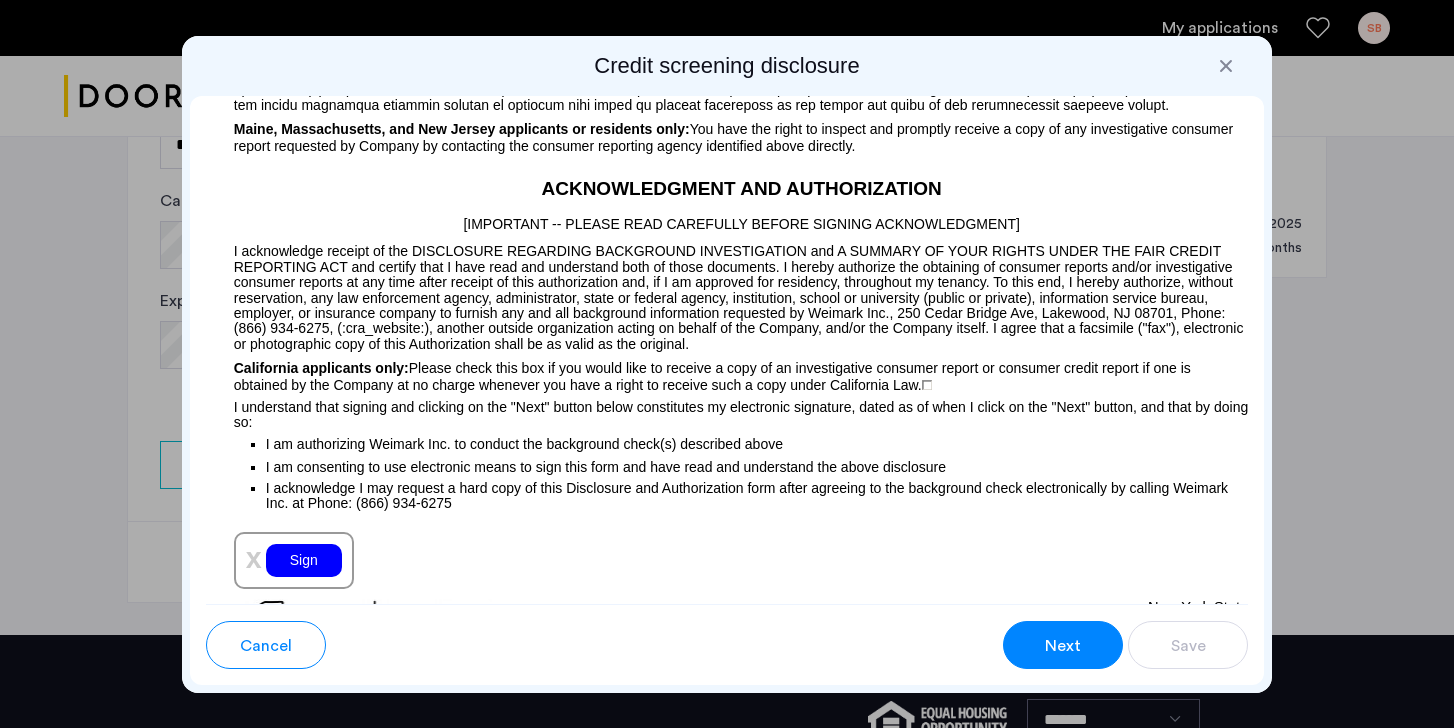 click on "Sign" at bounding box center [304, 560] 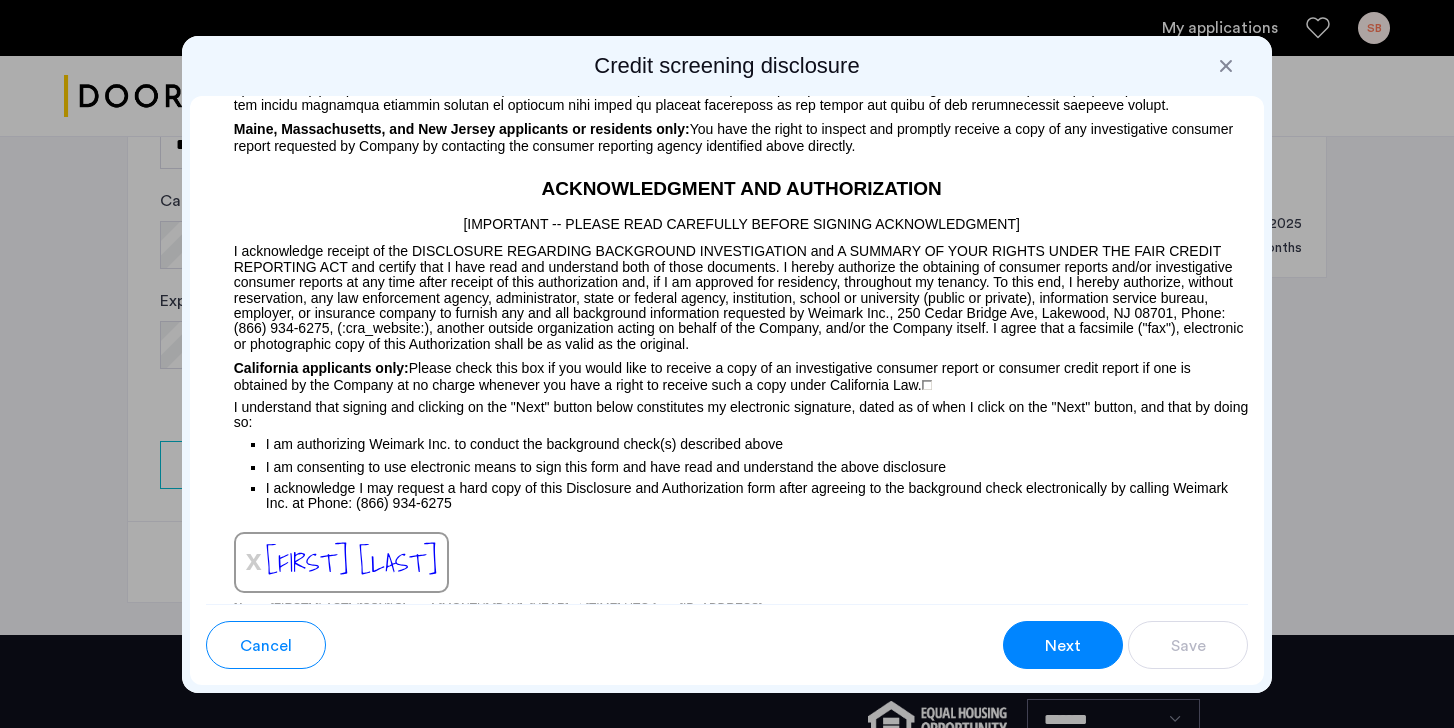 click on "Next" at bounding box center (1063, 646) 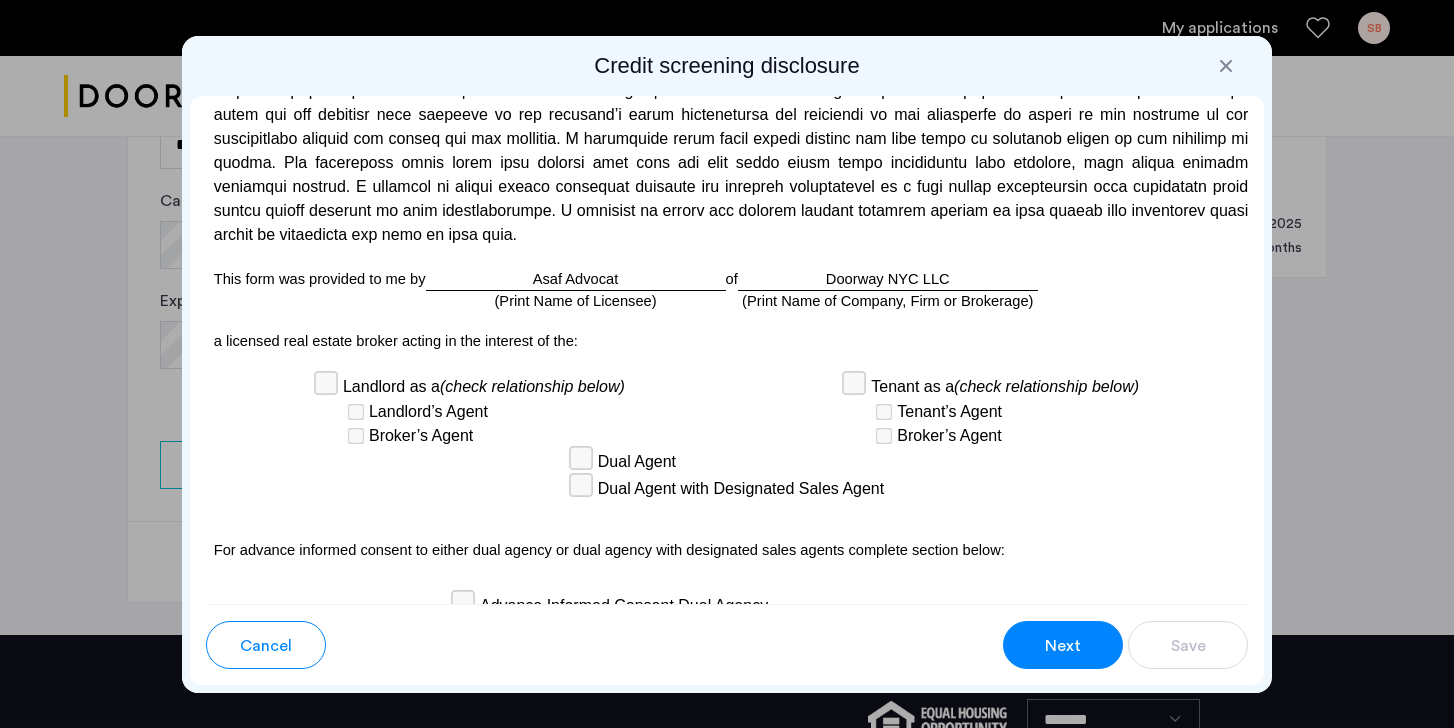 scroll, scrollTop: 5931, scrollLeft: 0, axis: vertical 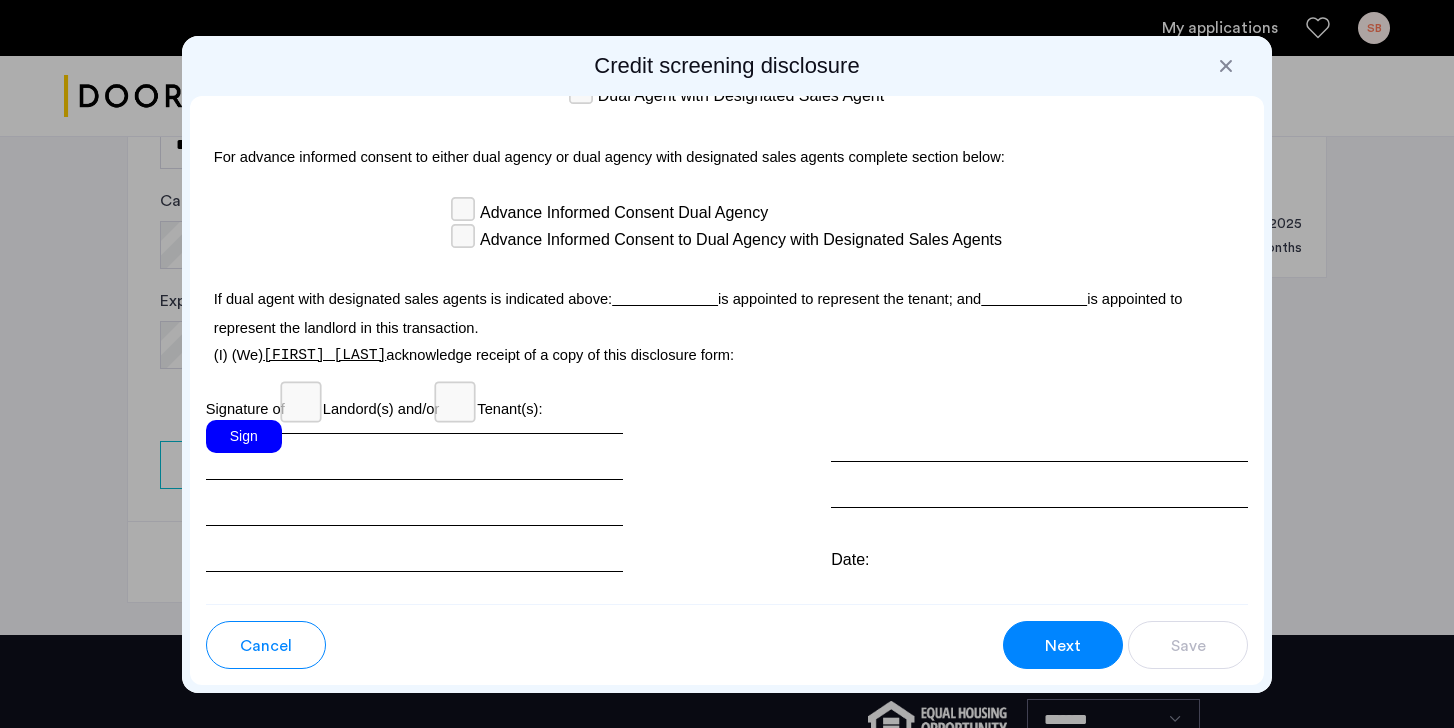 click on "Sign" at bounding box center [244, 436] 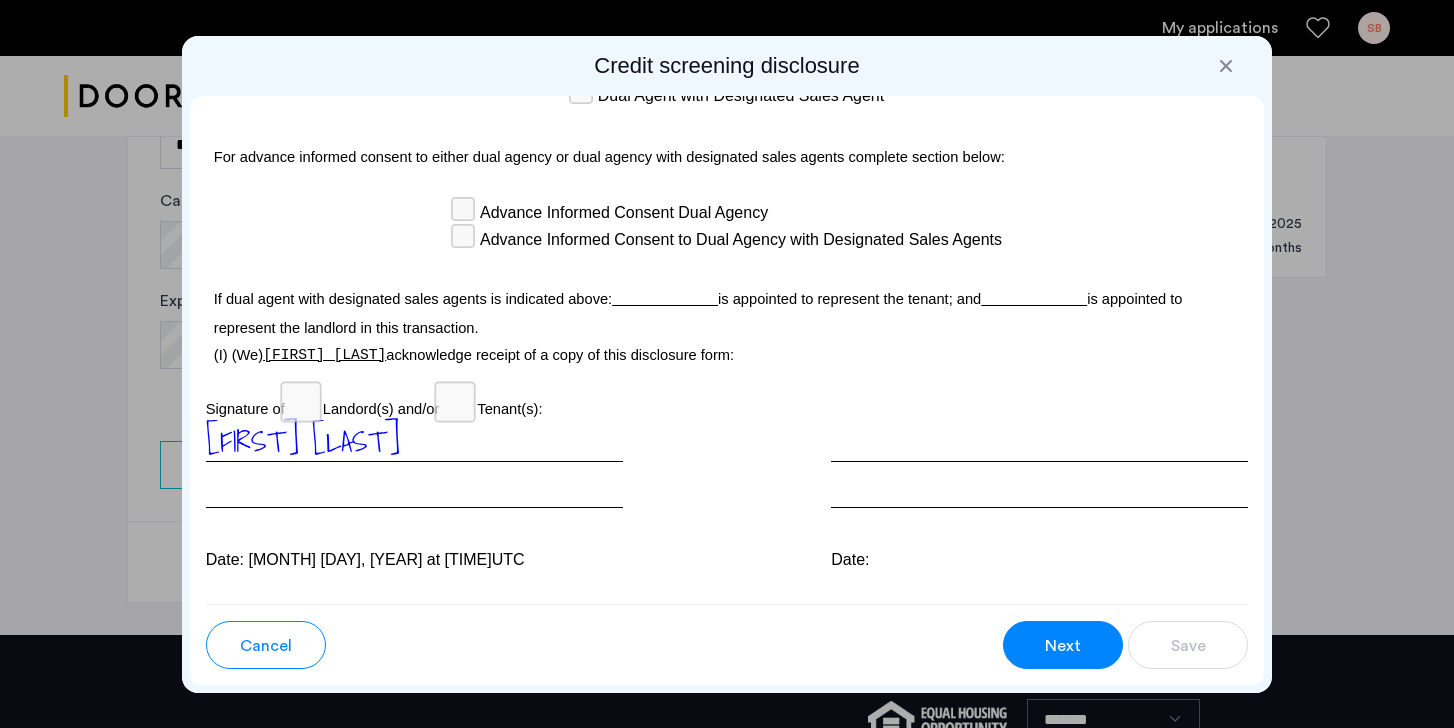 click on "Next" at bounding box center (1063, 646) 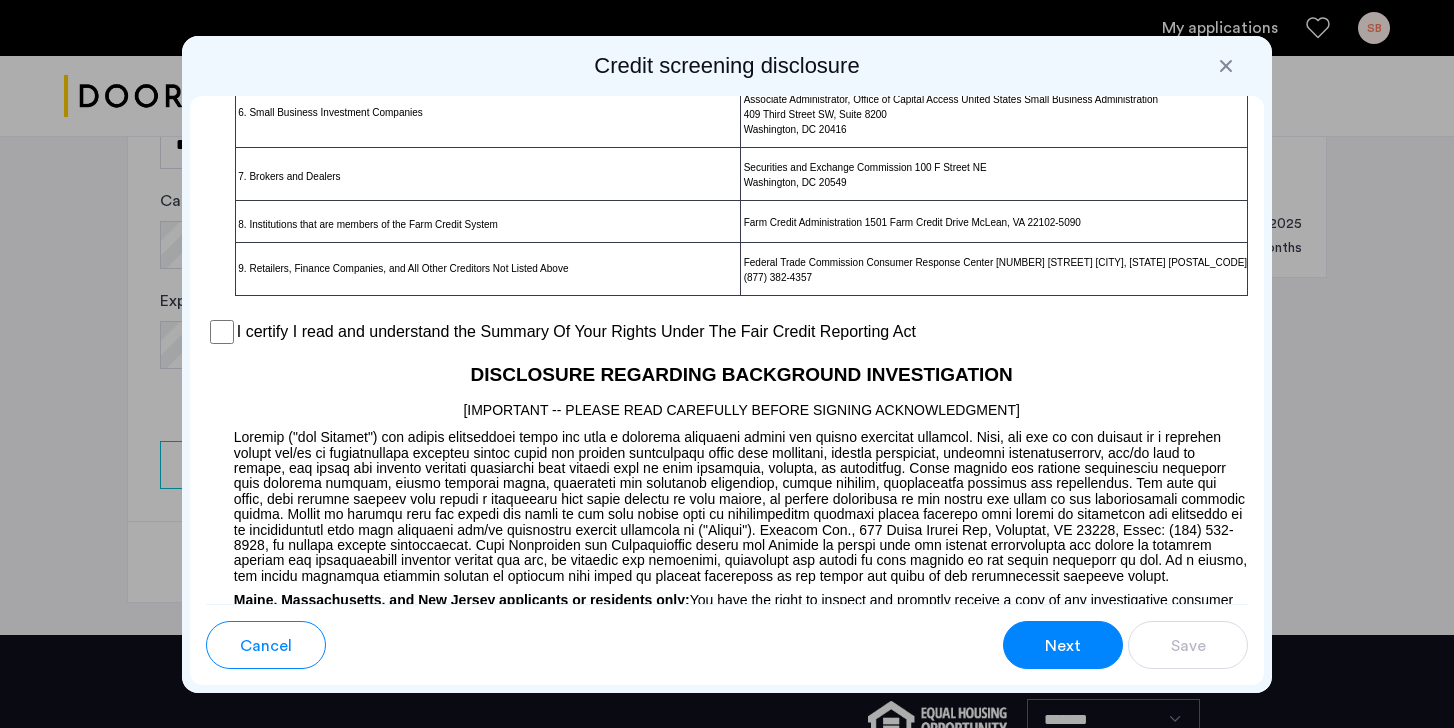 scroll, scrollTop: 1548, scrollLeft: 0, axis: vertical 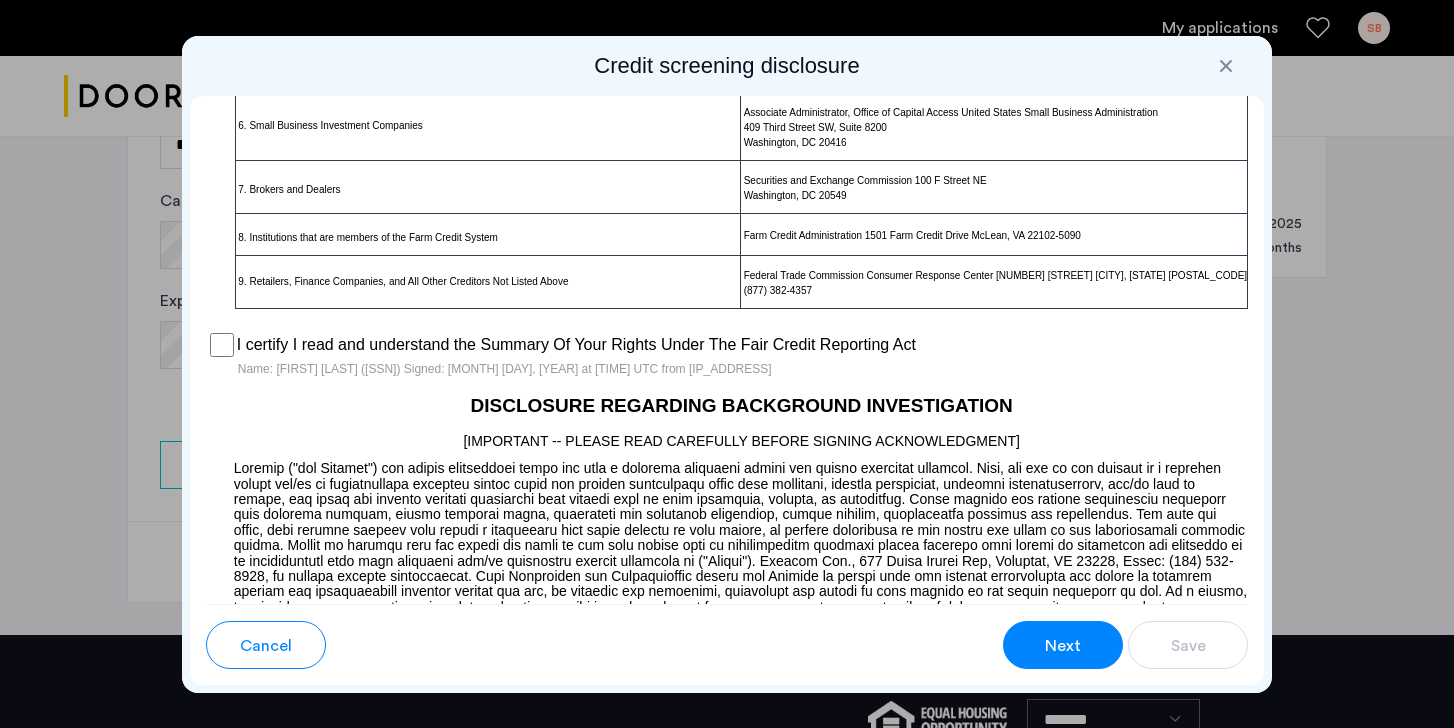click on "Next" at bounding box center (1063, 646) 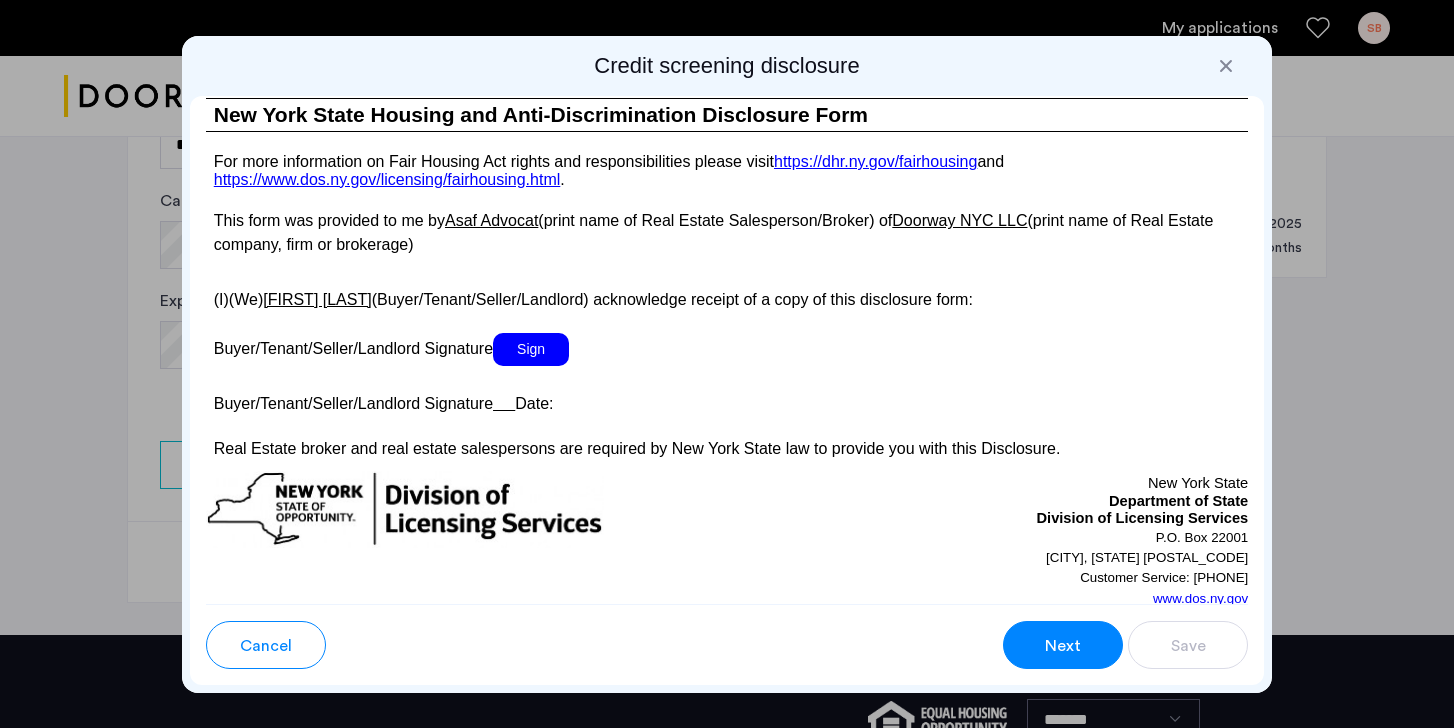 scroll, scrollTop: 3733, scrollLeft: 0, axis: vertical 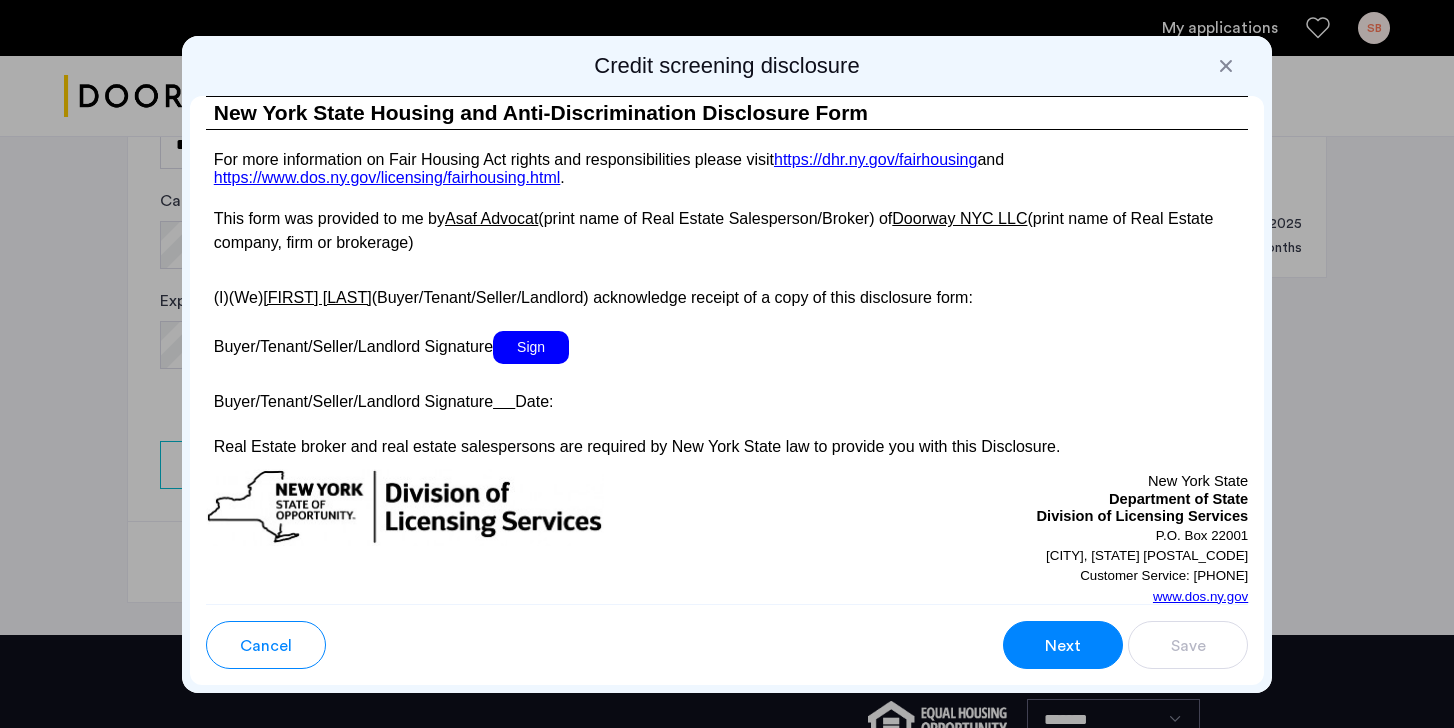 click on "Sign" at bounding box center [531, 347] 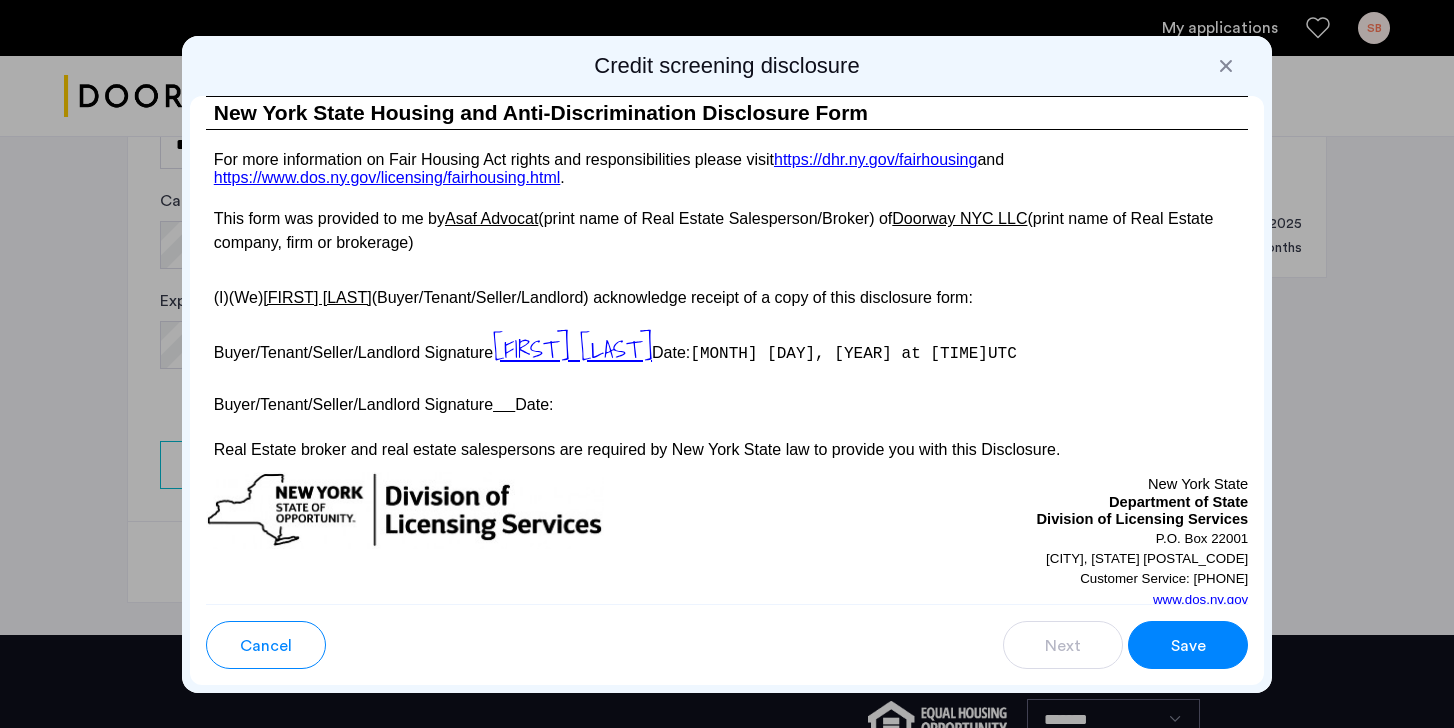click on "Save" at bounding box center (1188, 645) 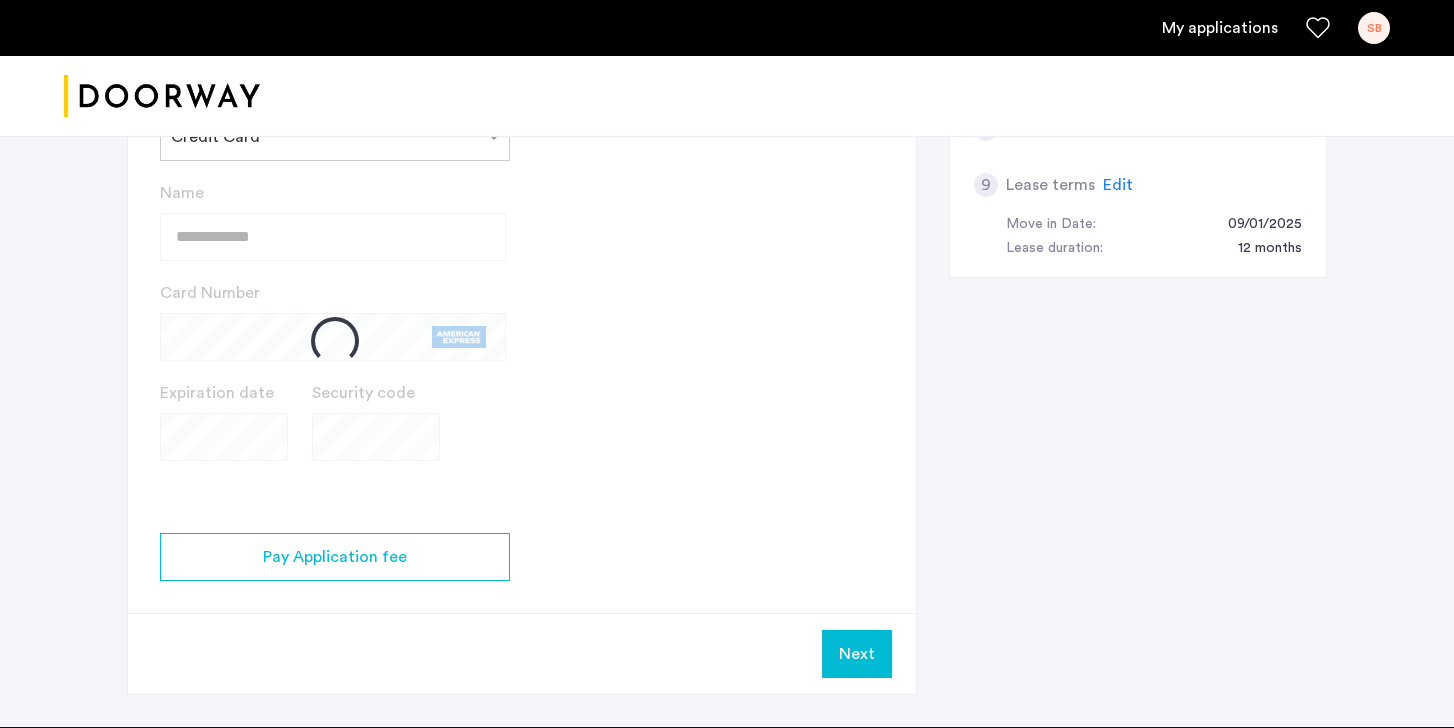 scroll, scrollTop: 547, scrollLeft: 0, axis: vertical 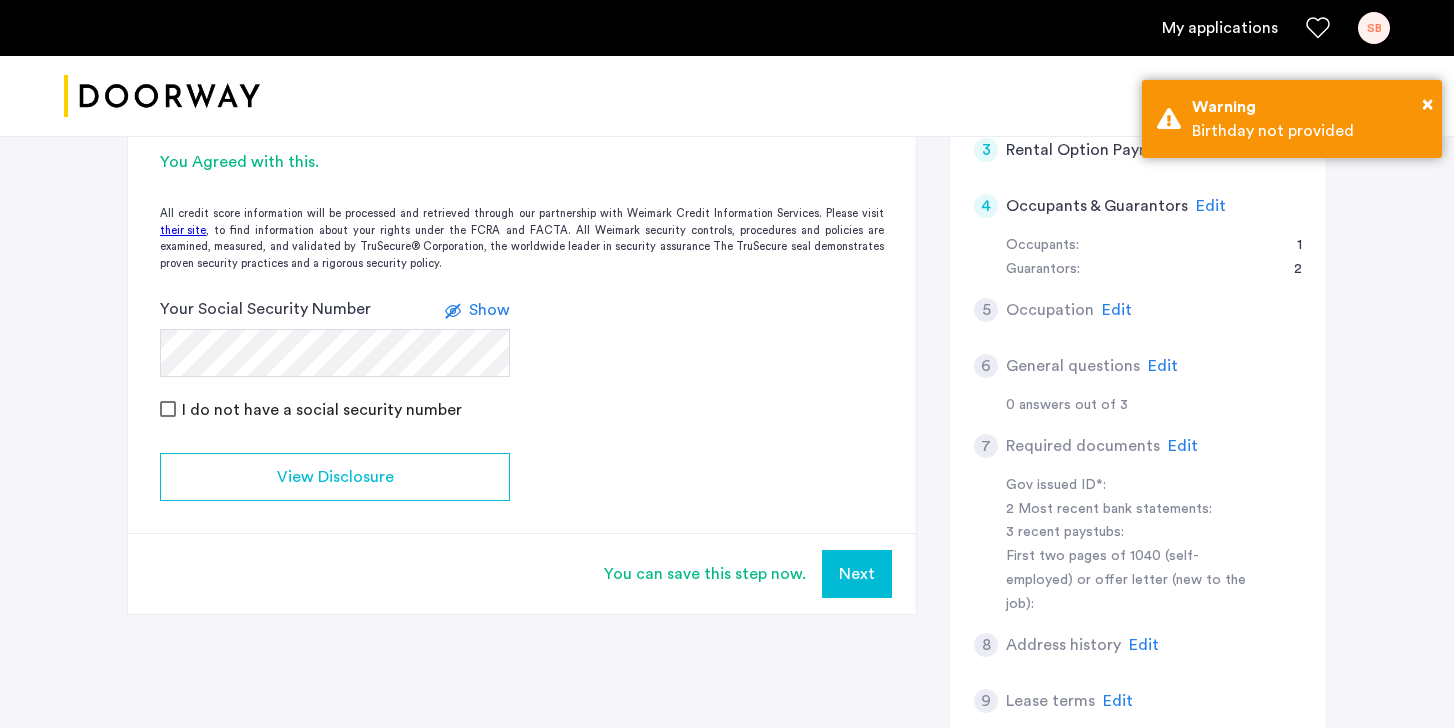 click on "Next" at bounding box center (857, 574) 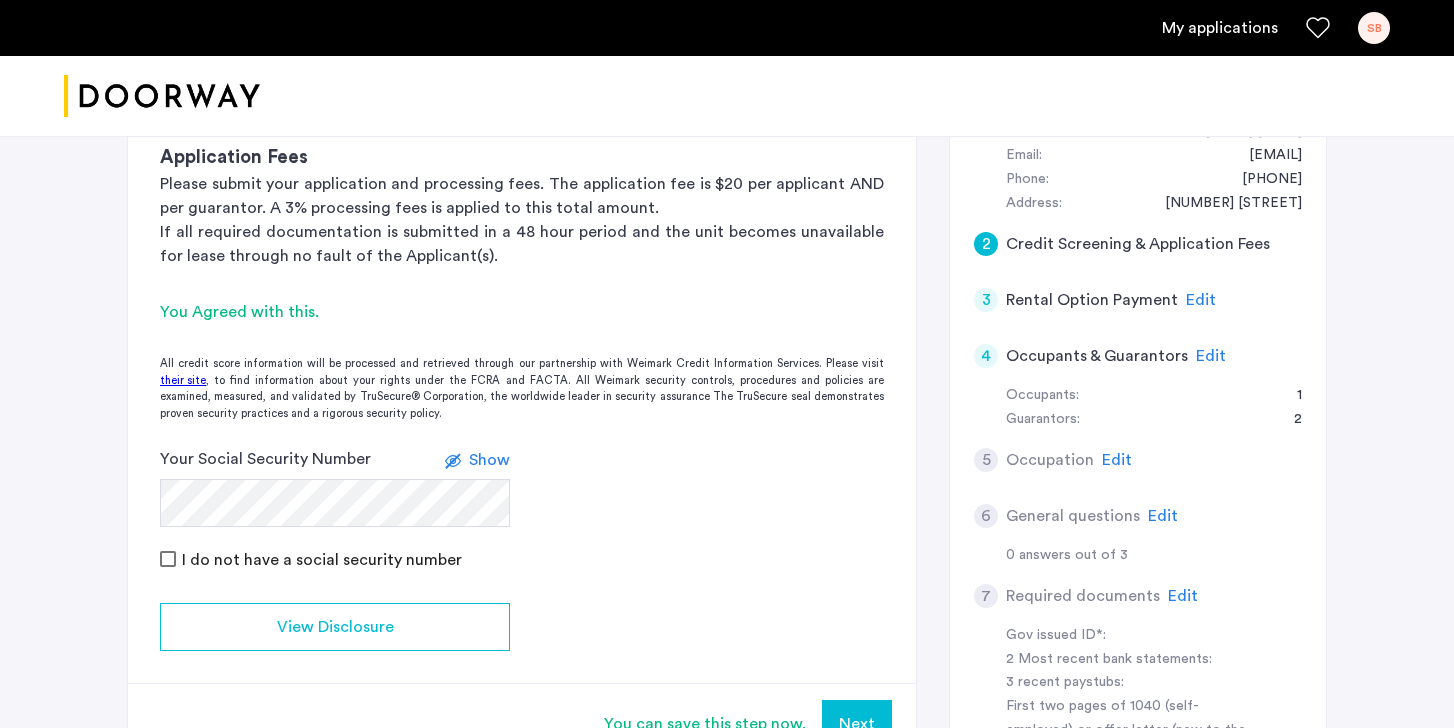 scroll, scrollTop: 480, scrollLeft: 0, axis: vertical 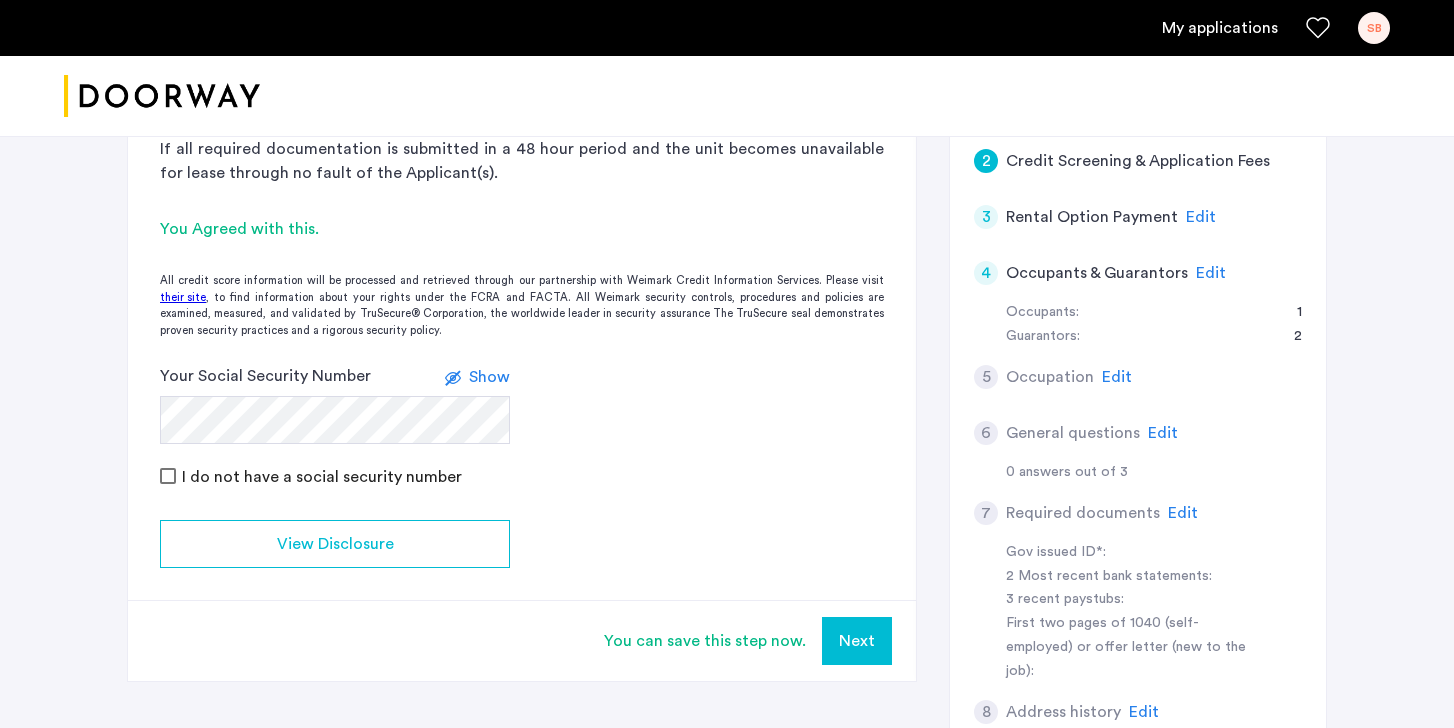 click on "You can save this step now." 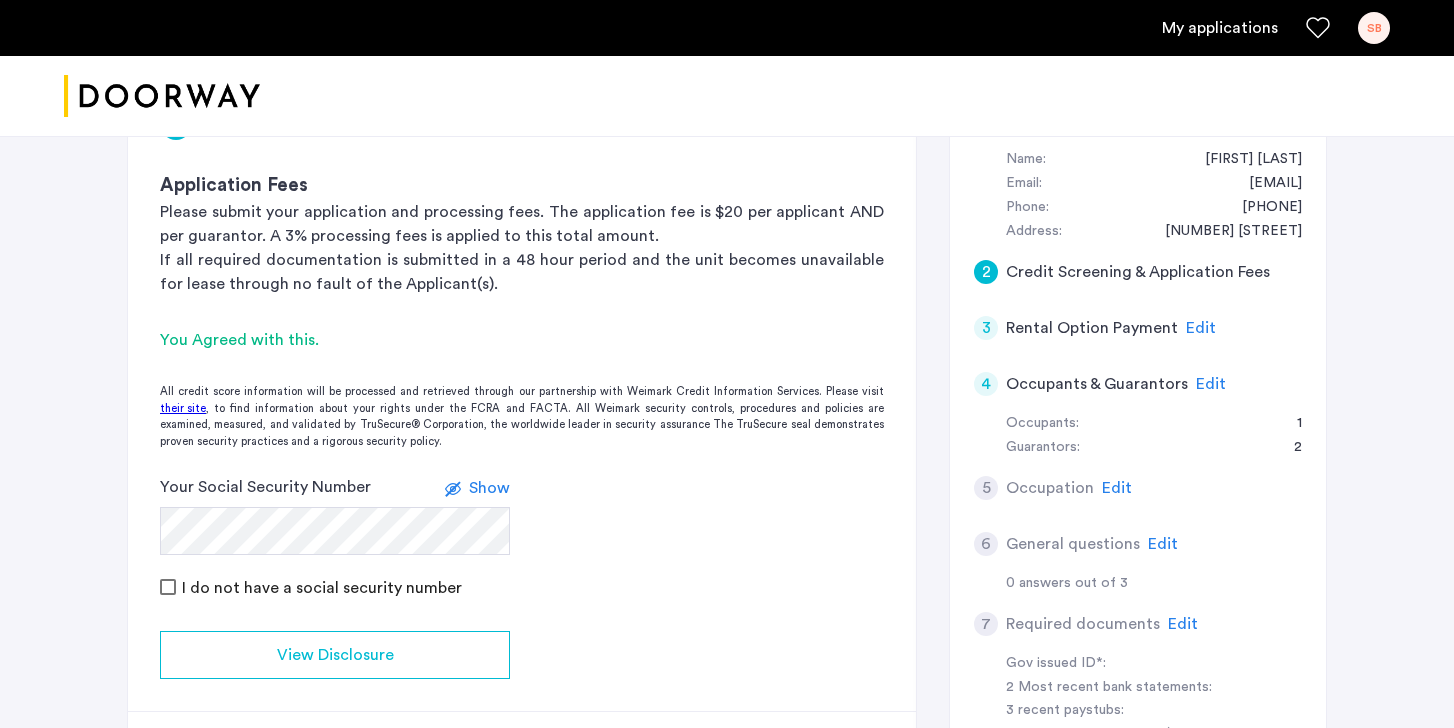 scroll, scrollTop: 372, scrollLeft: 0, axis: vertical 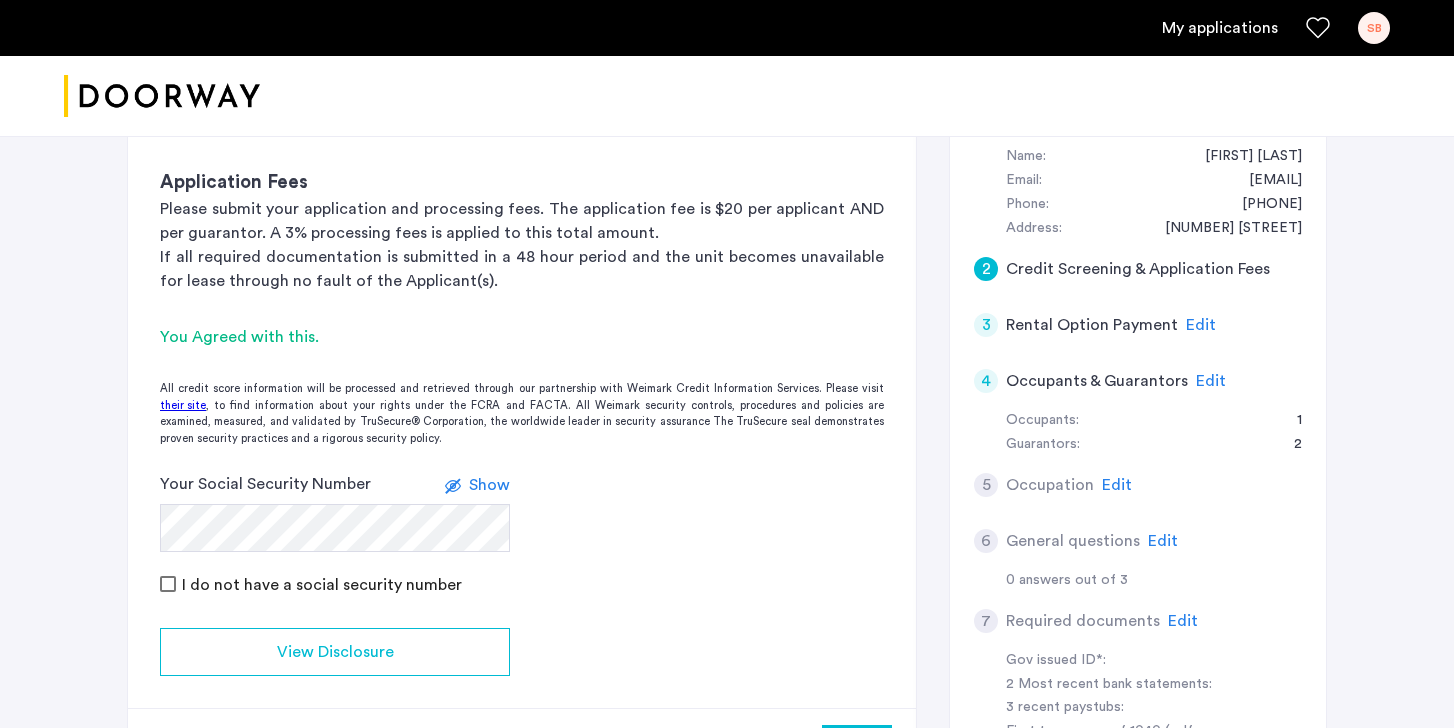 click on "Show" 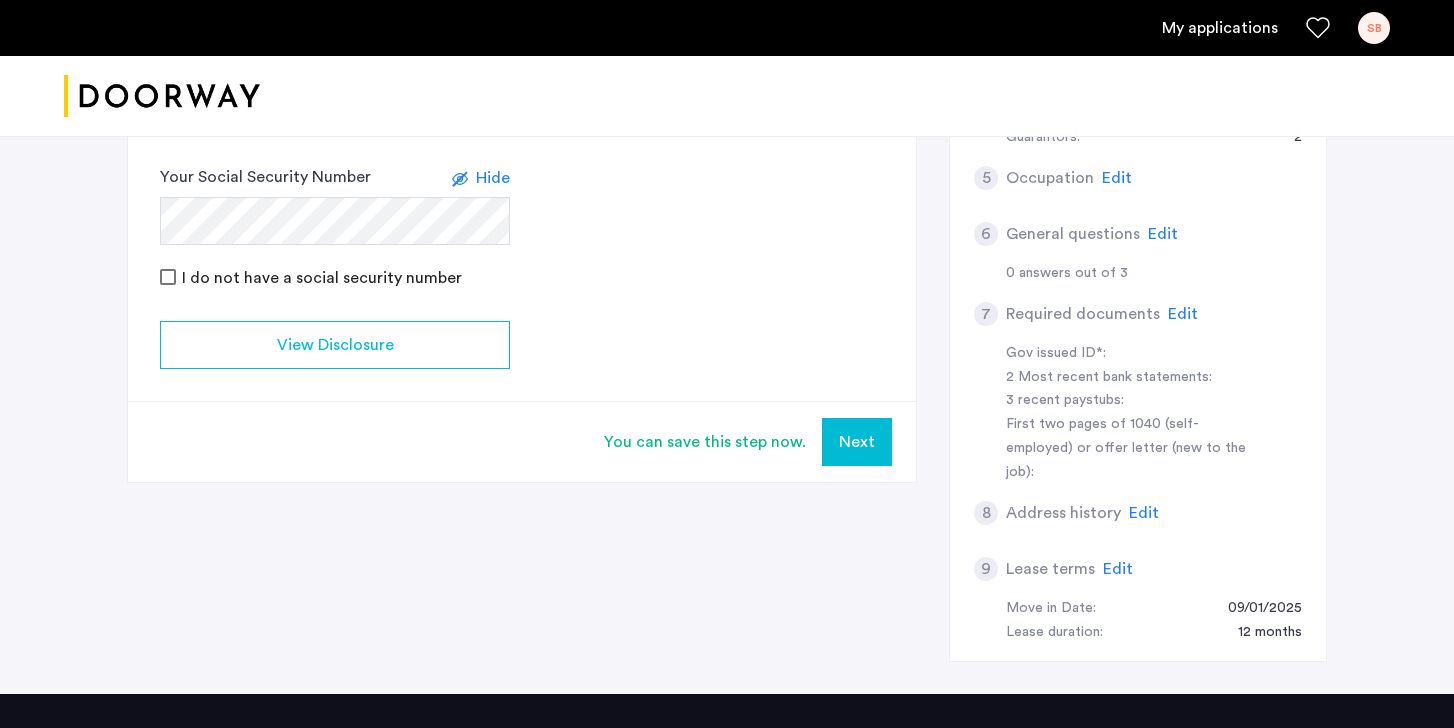 scroll, scrollTop: 601, scrollLeft: 0, axis: vertical 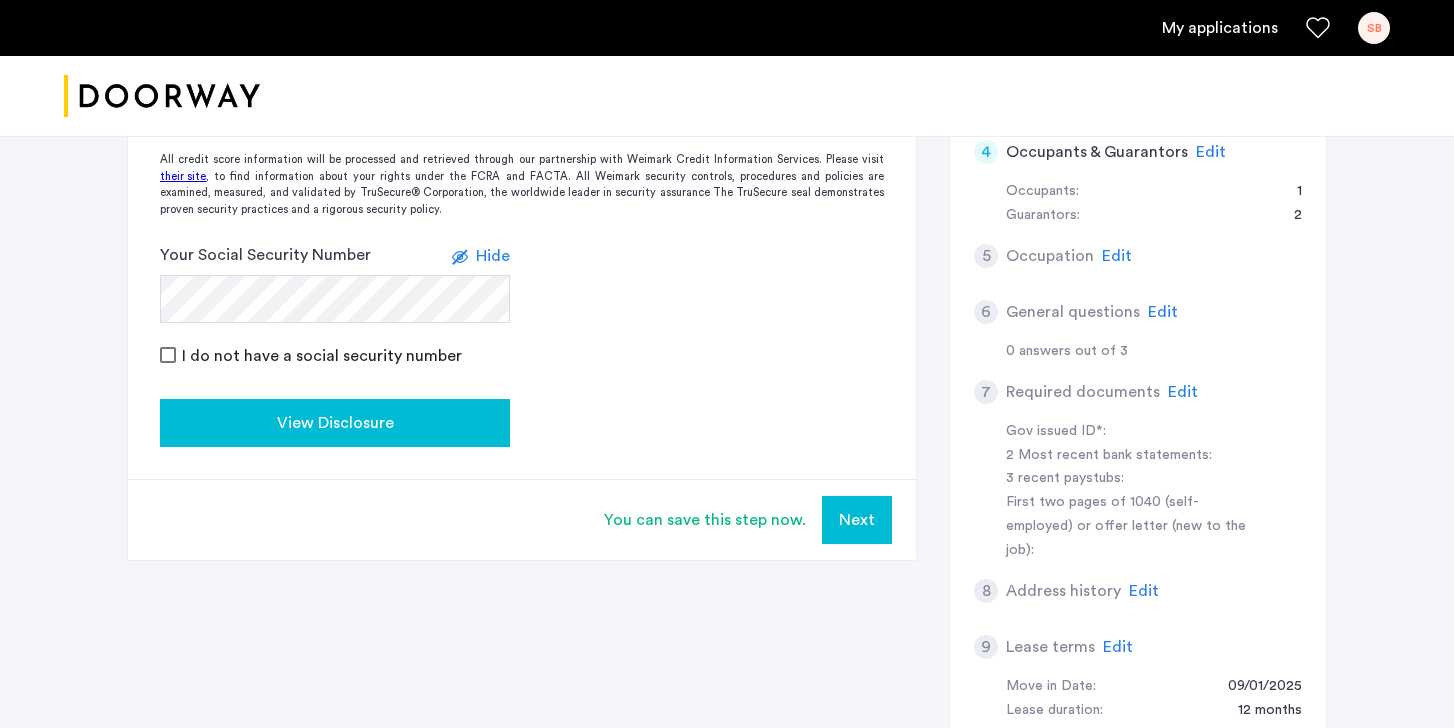 click on "View Disclosure" 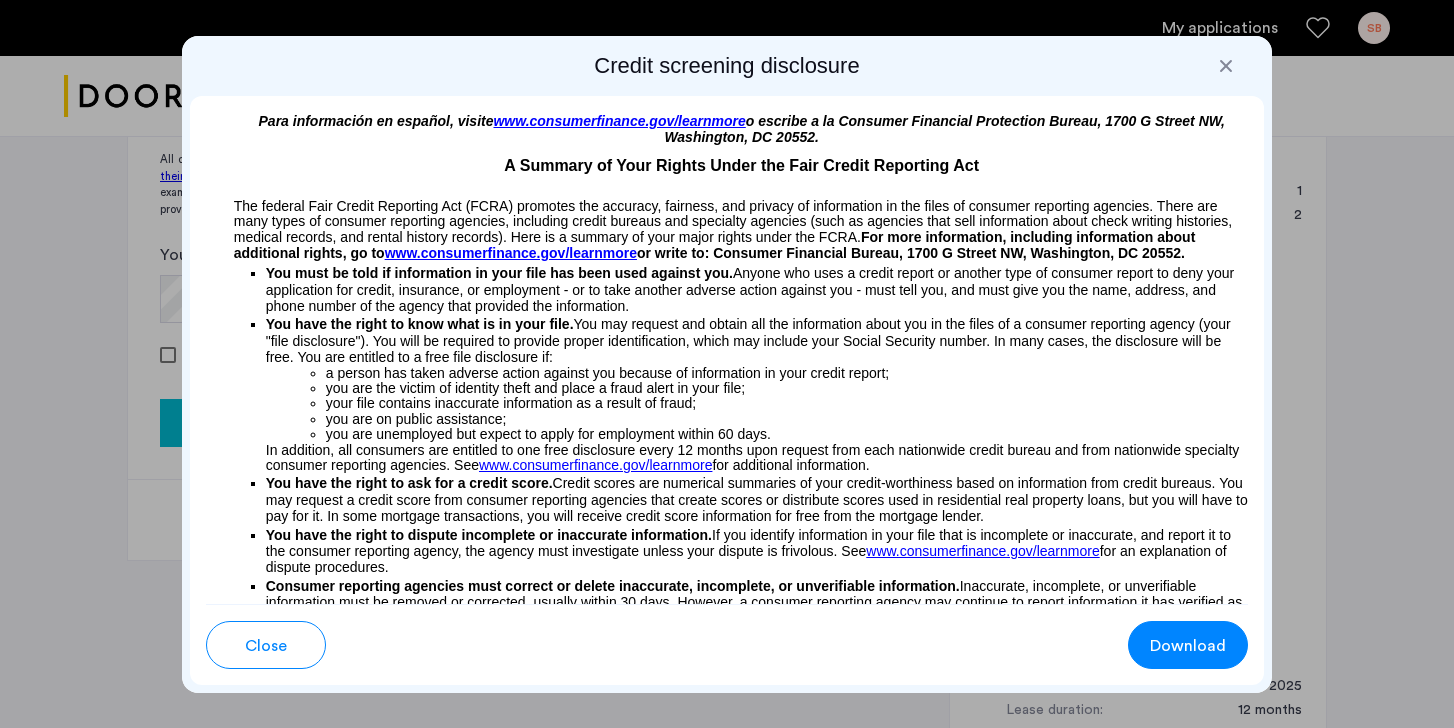 scroll, scrollTop: 0, scrollLeft: 0, axis: both 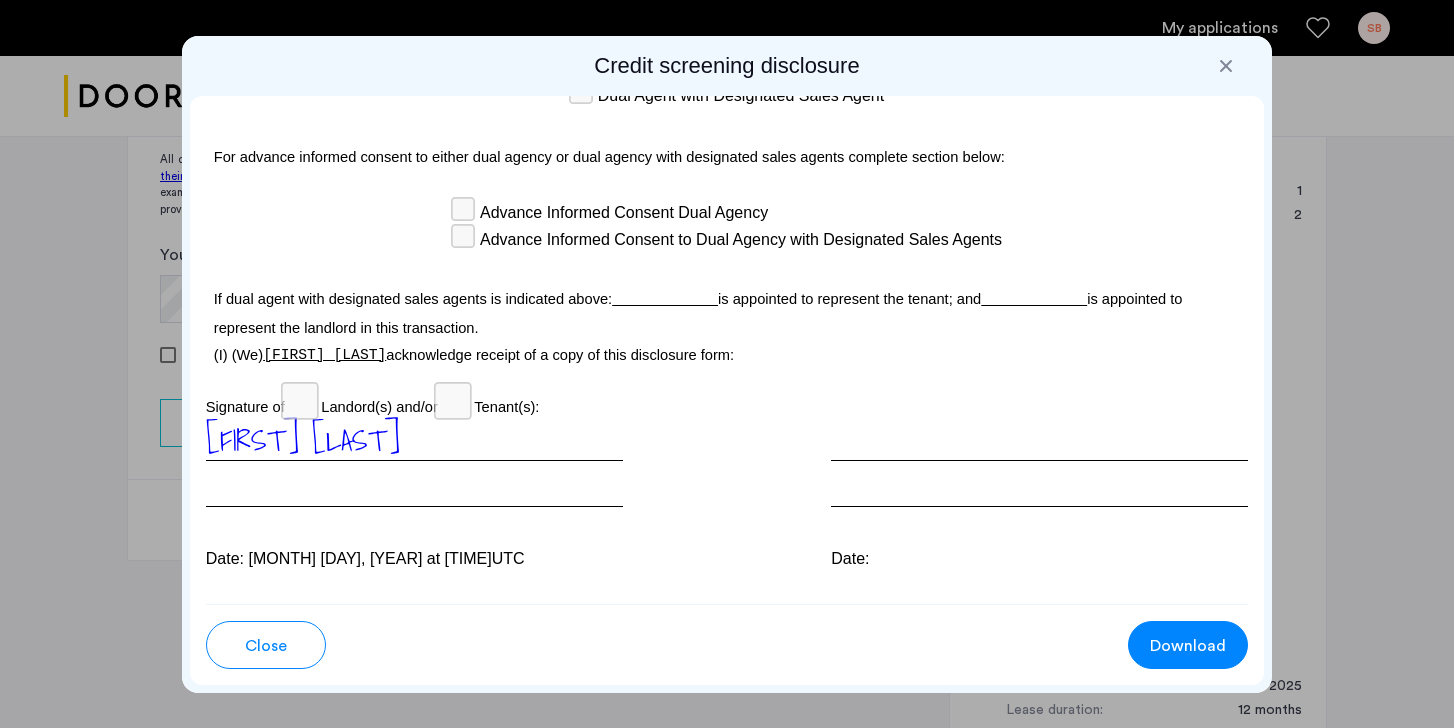 click on "Date:" at bounding box center (1039, 559) 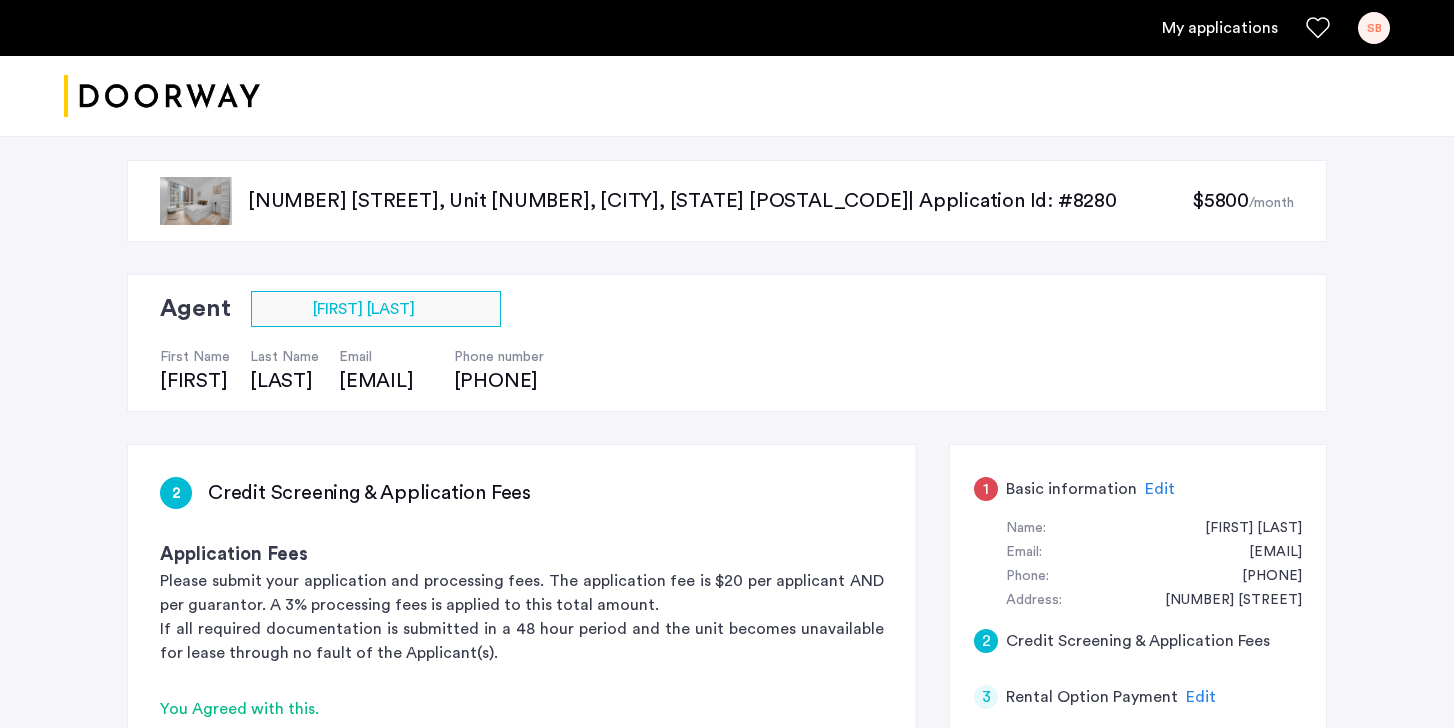 scroll, scrollTop: 601, scrollLeft: 0, axis: vertical 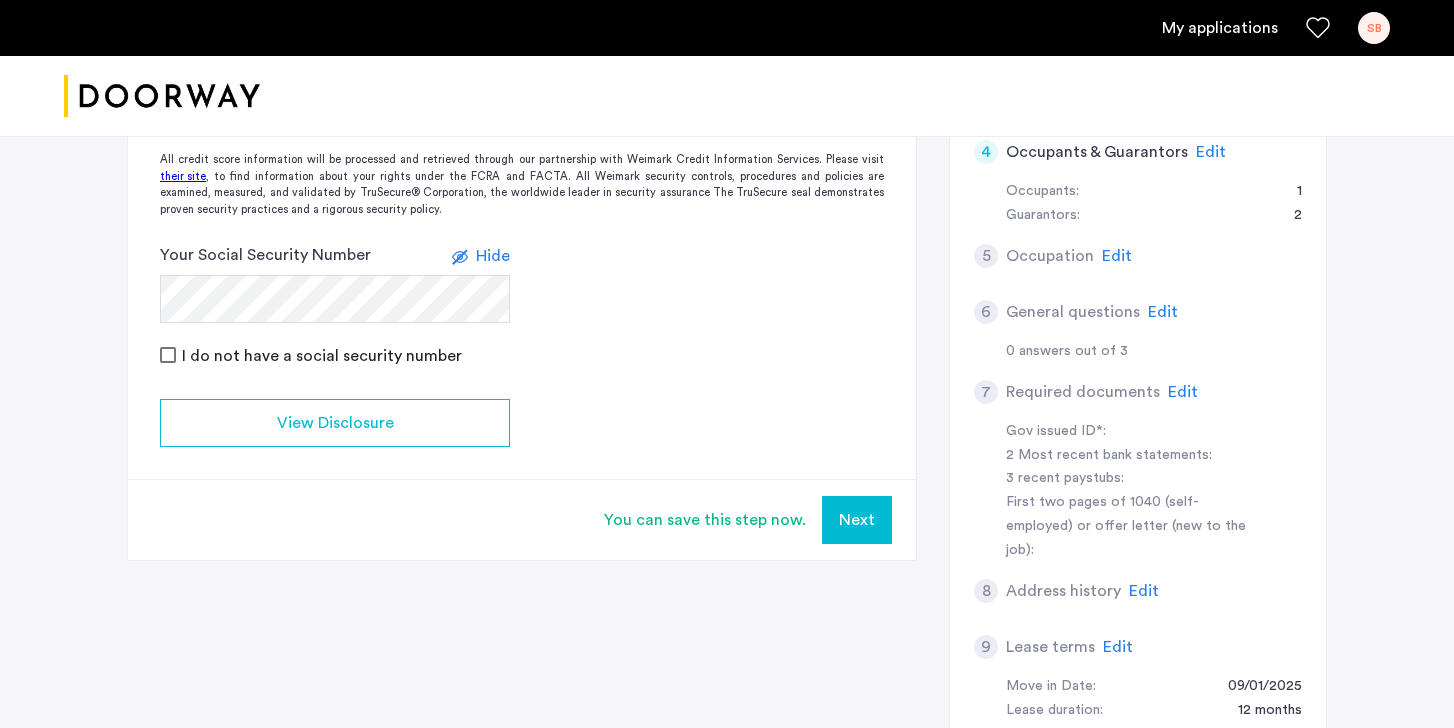 click on "Next" at bounding box center (857, 520) 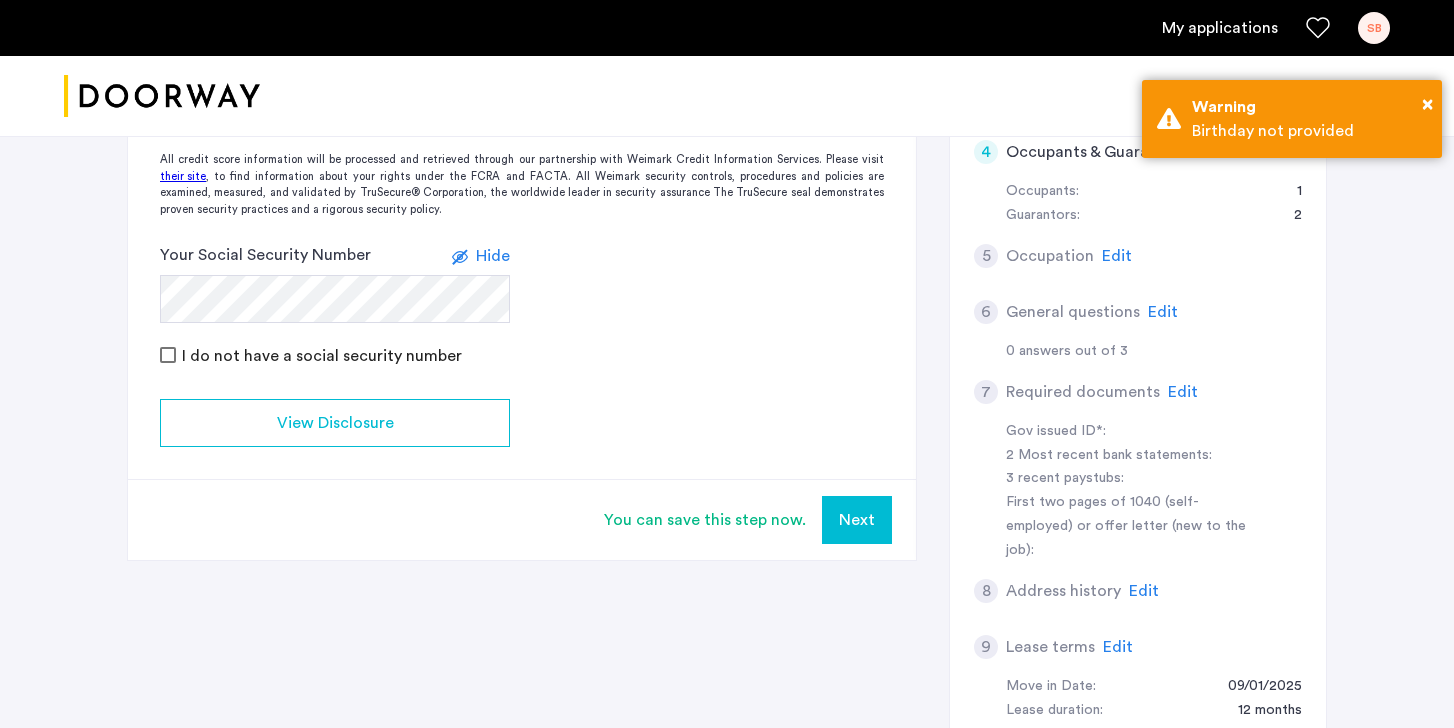 click on "Next" at bounding box center (857, 520) 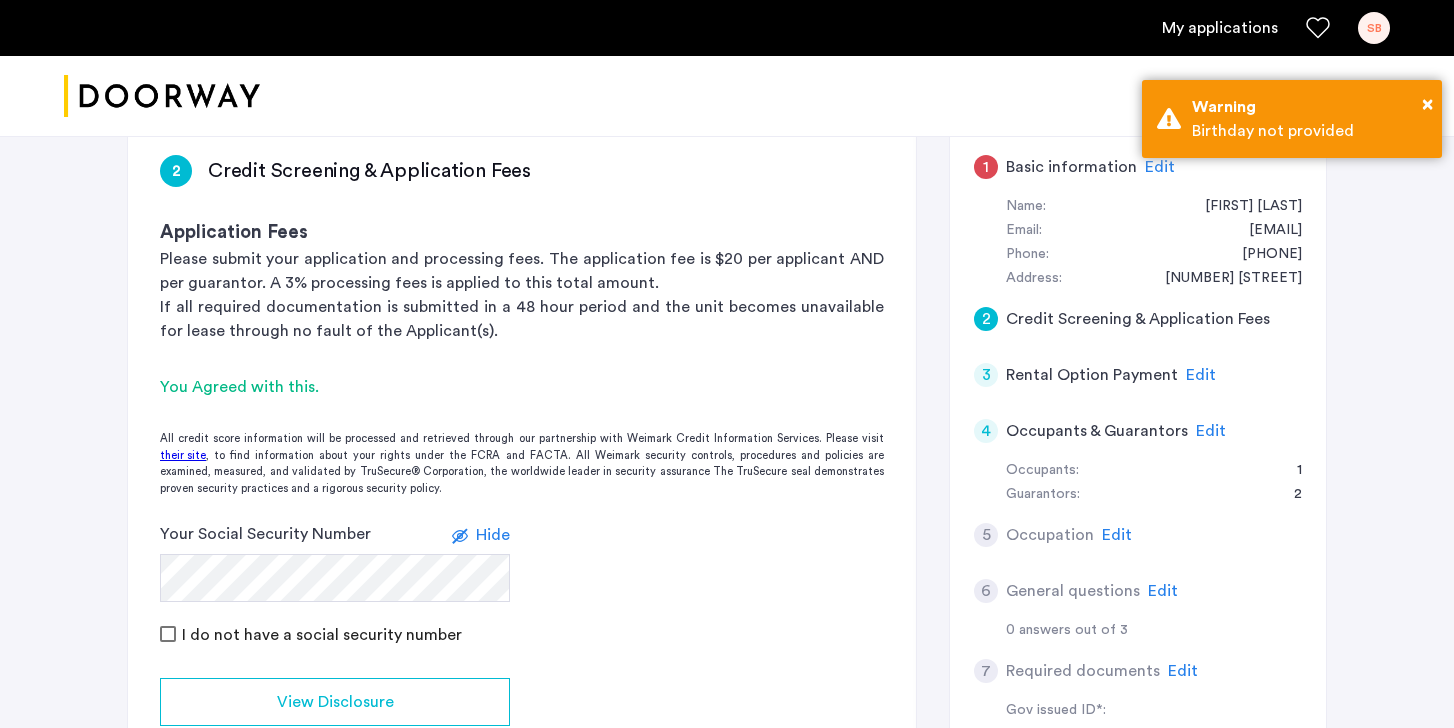 scroll, scrollTop: 320, scrollLeft: 0, axis: vertical 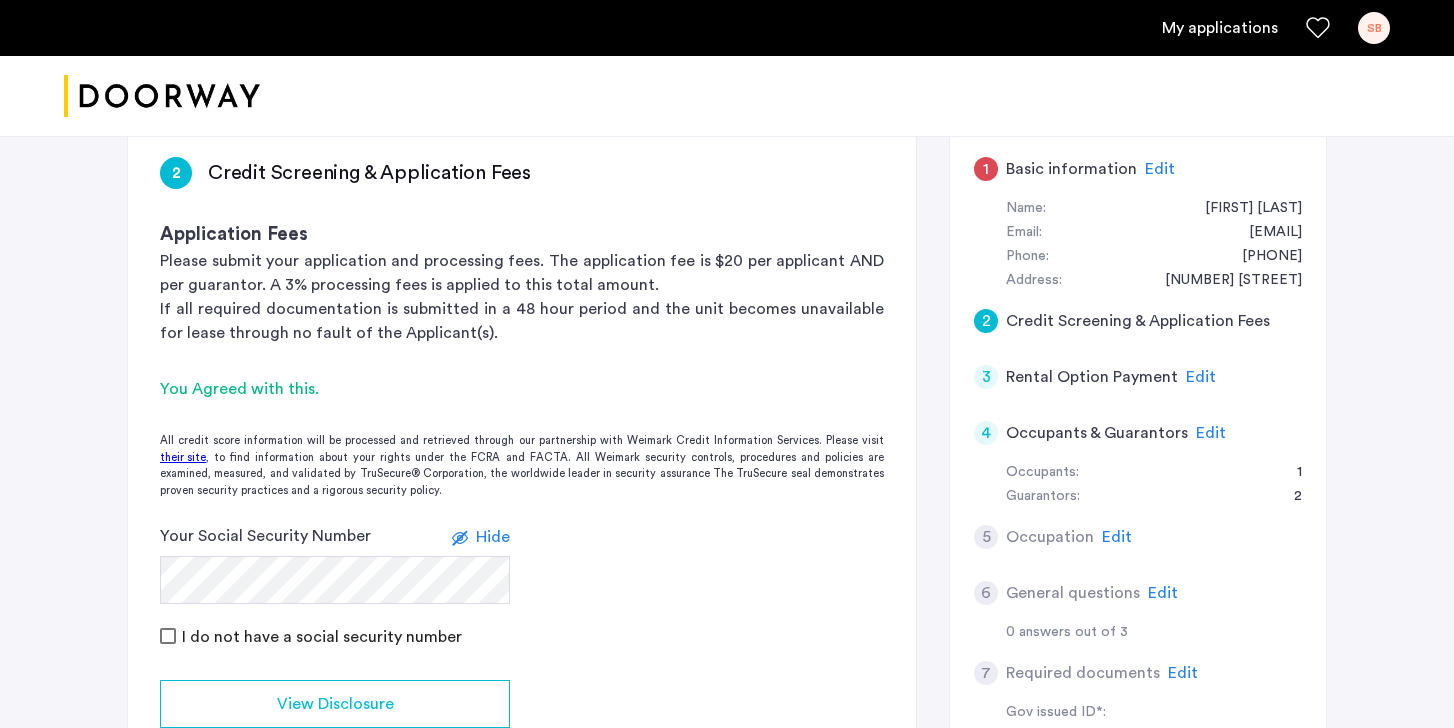 click on "Edit" 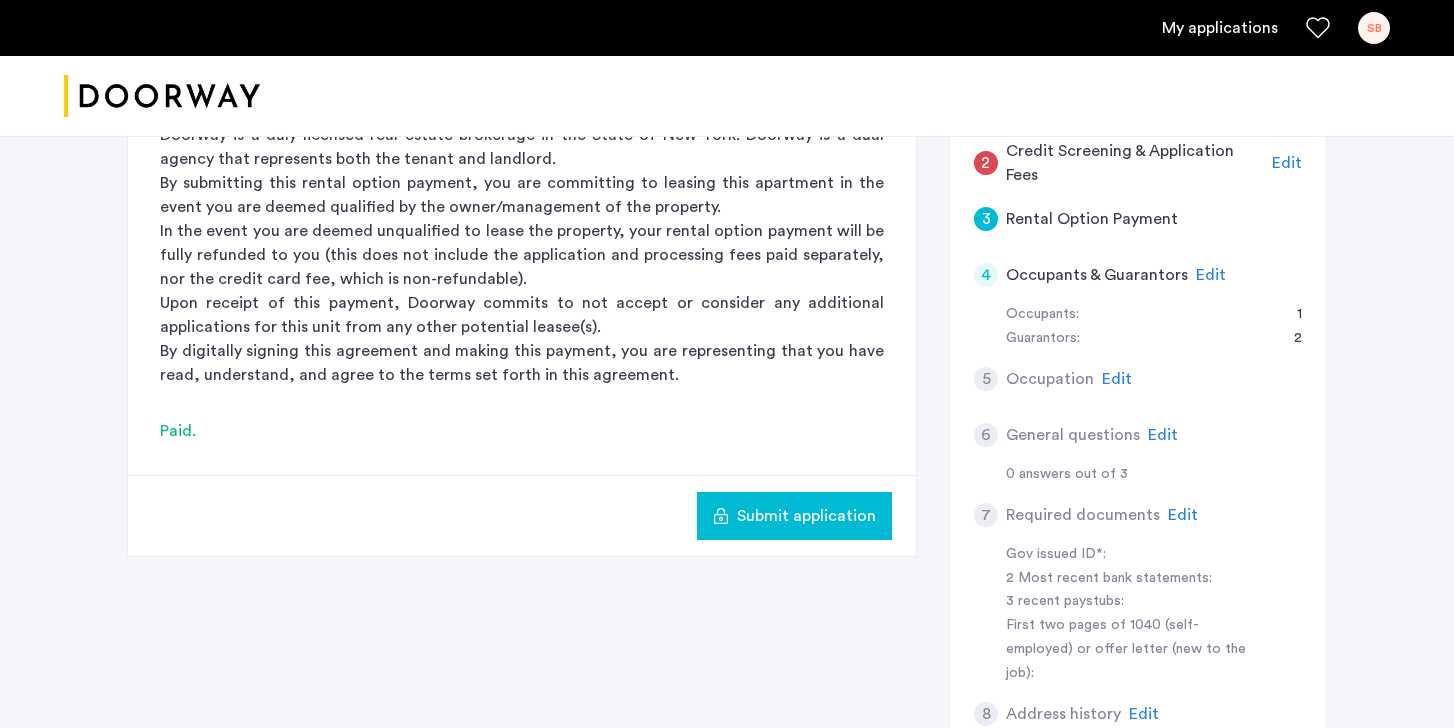 scroll, scrollTop: 395, scrollLeft: 0, axis: vertical 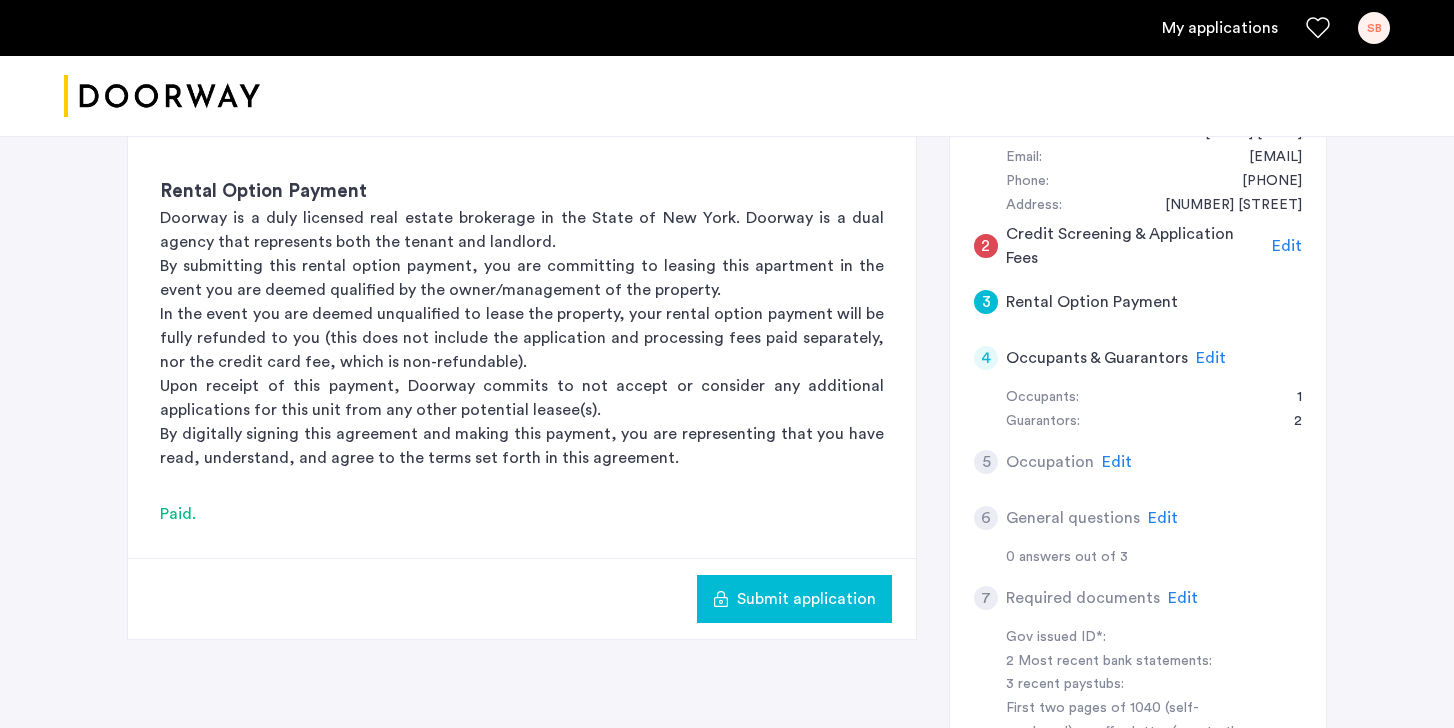 click on "Edit" 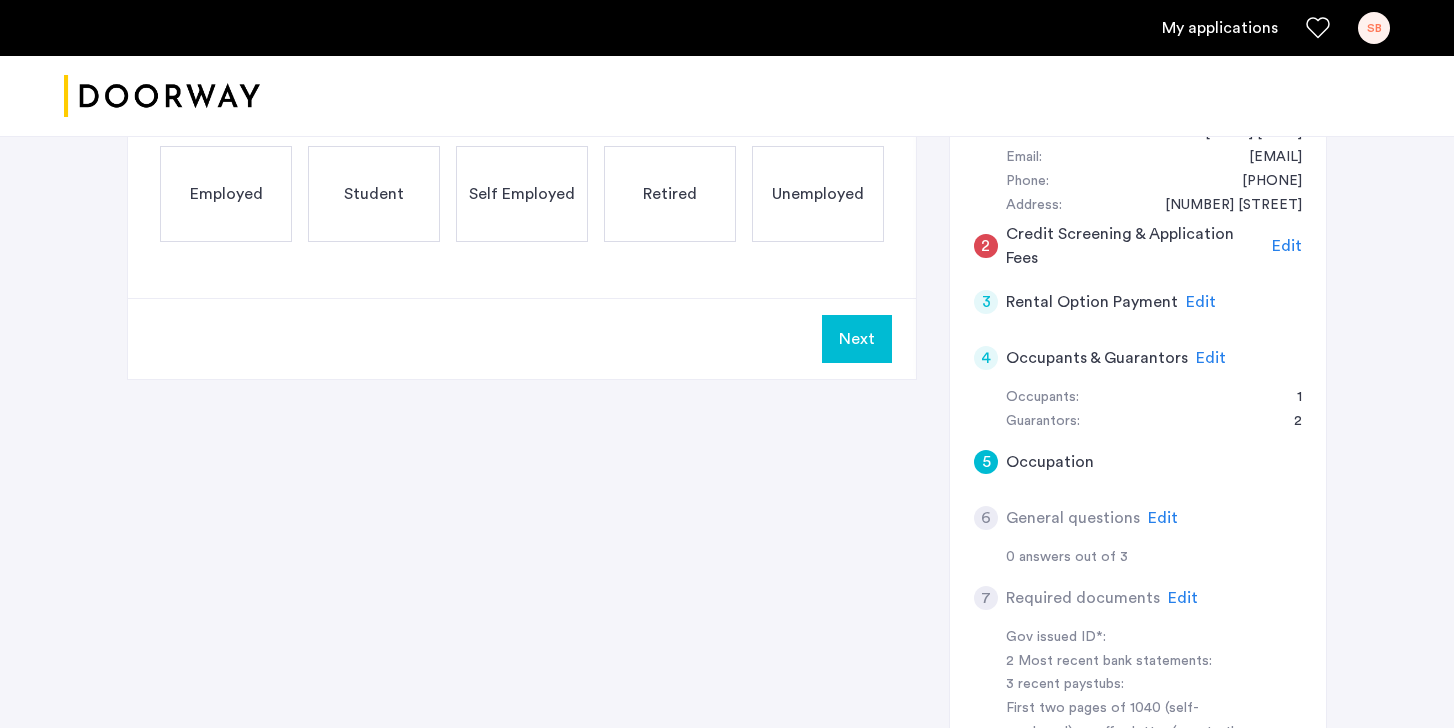 click on "Employed" 